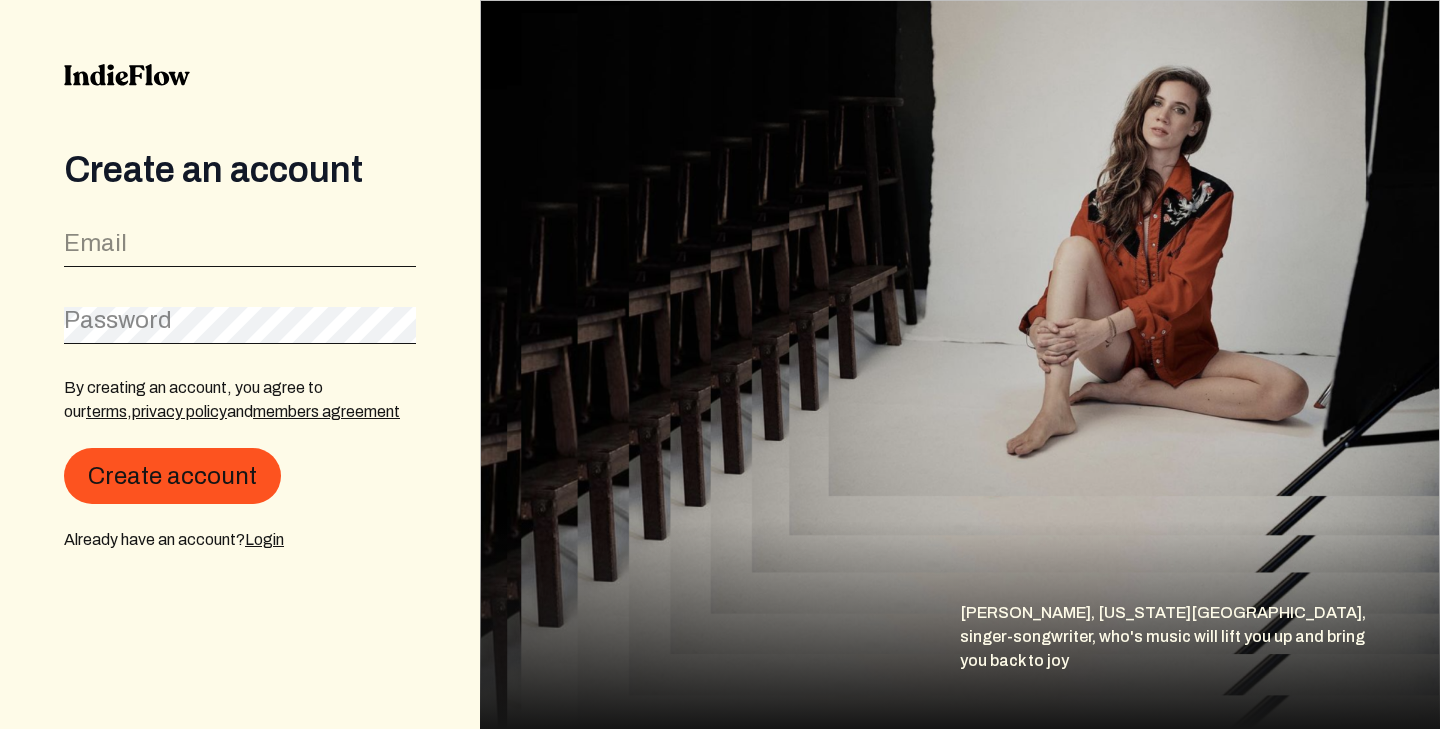 scroll, scrollTop: 0, scrollLeft: 0, axis: both 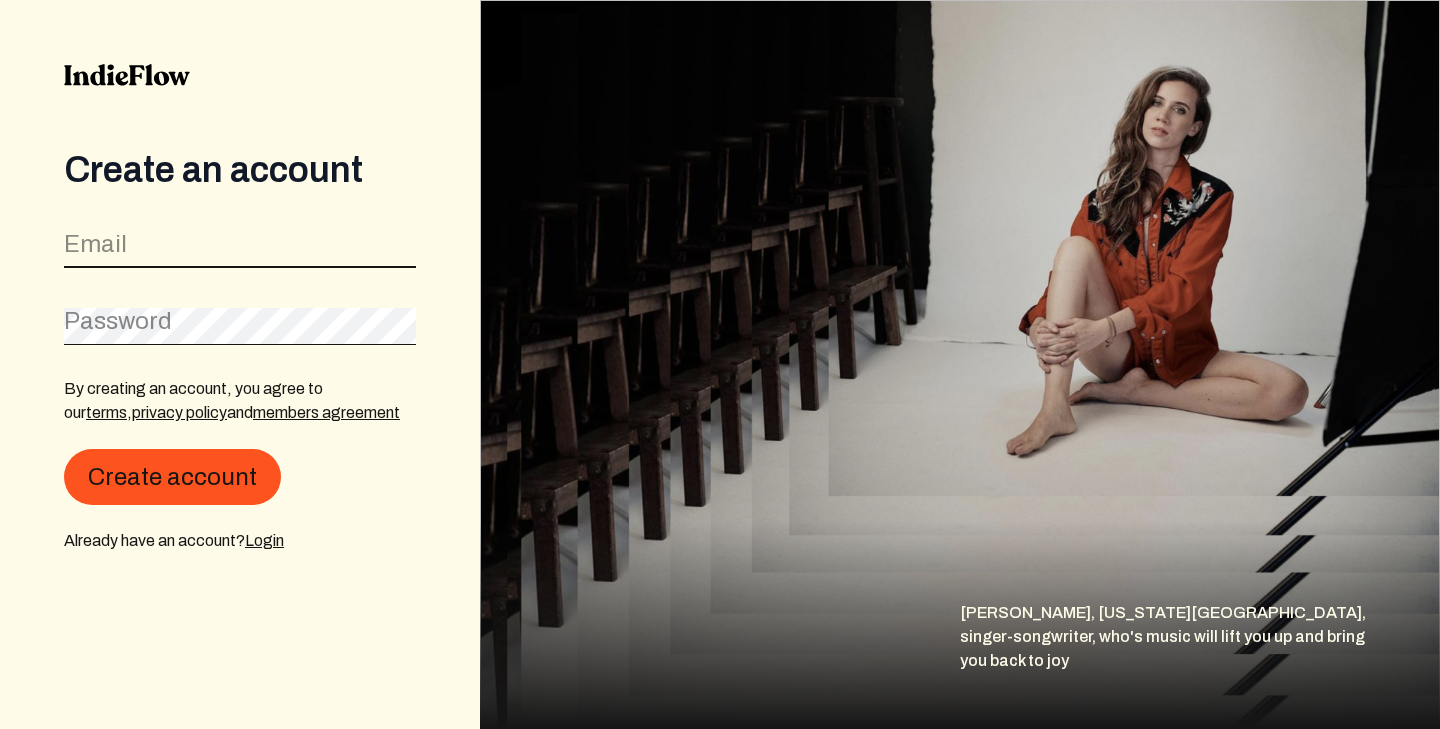 click 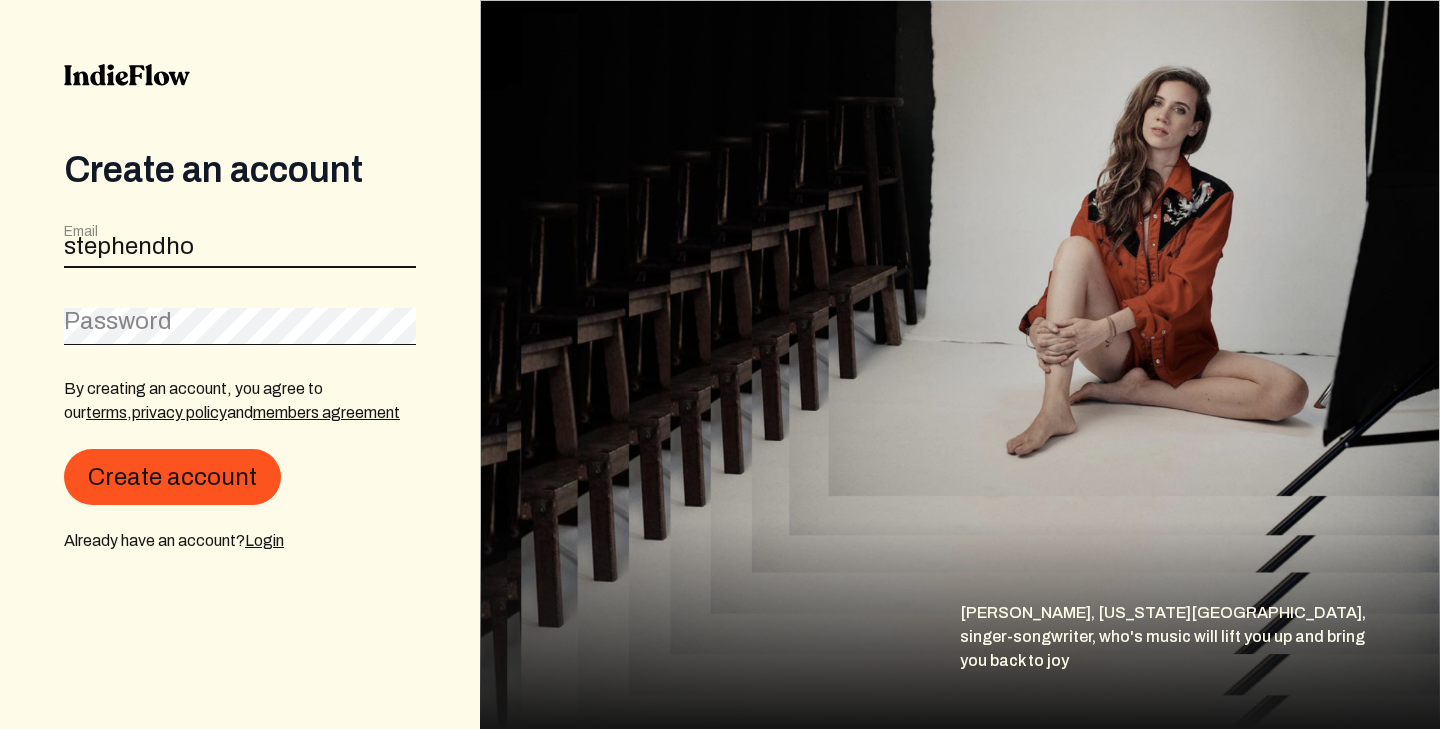 scroll, scrollTop: 0, scrollLeft: 0, axis: both 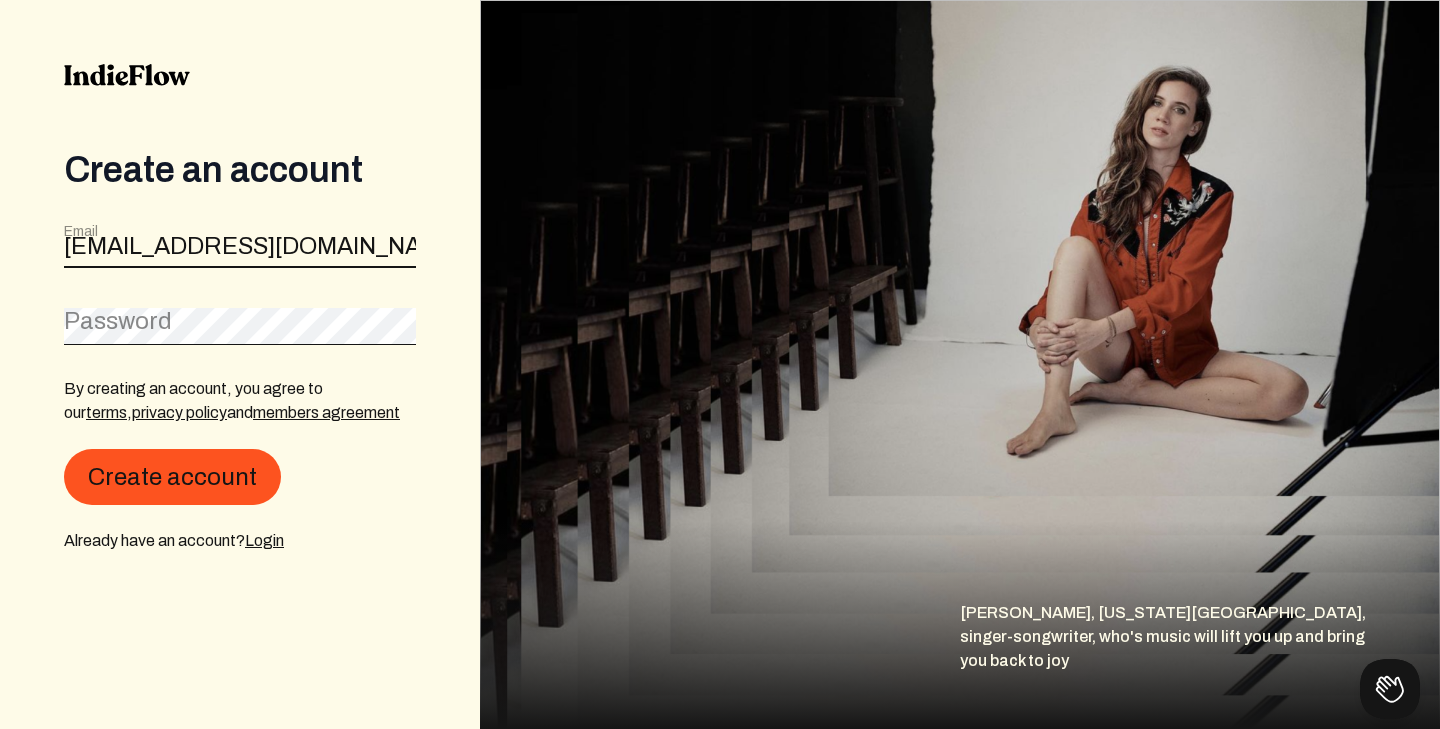 type on "[EMAIL_ADDRESS][DOMAIN_NAME]" 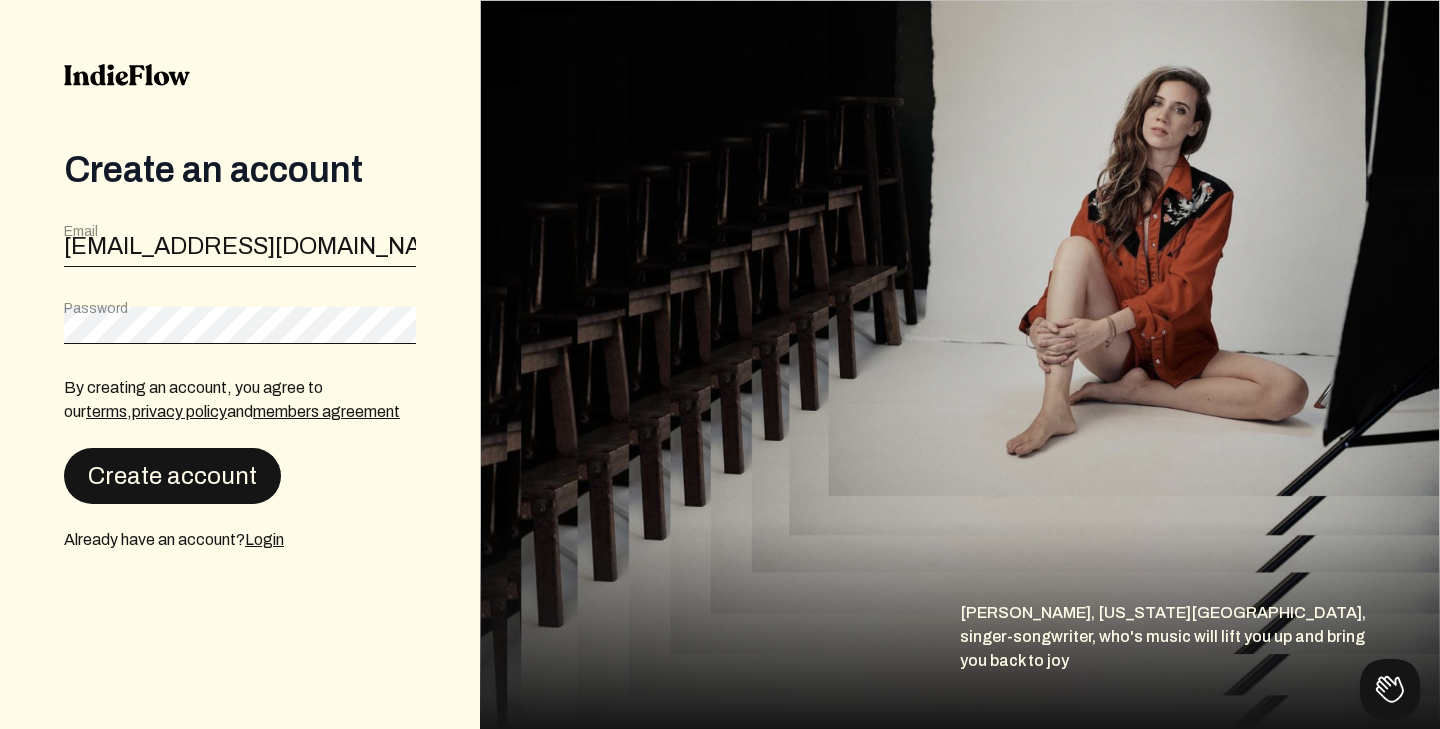 click on "Create account" at bounding box center (172, 476) 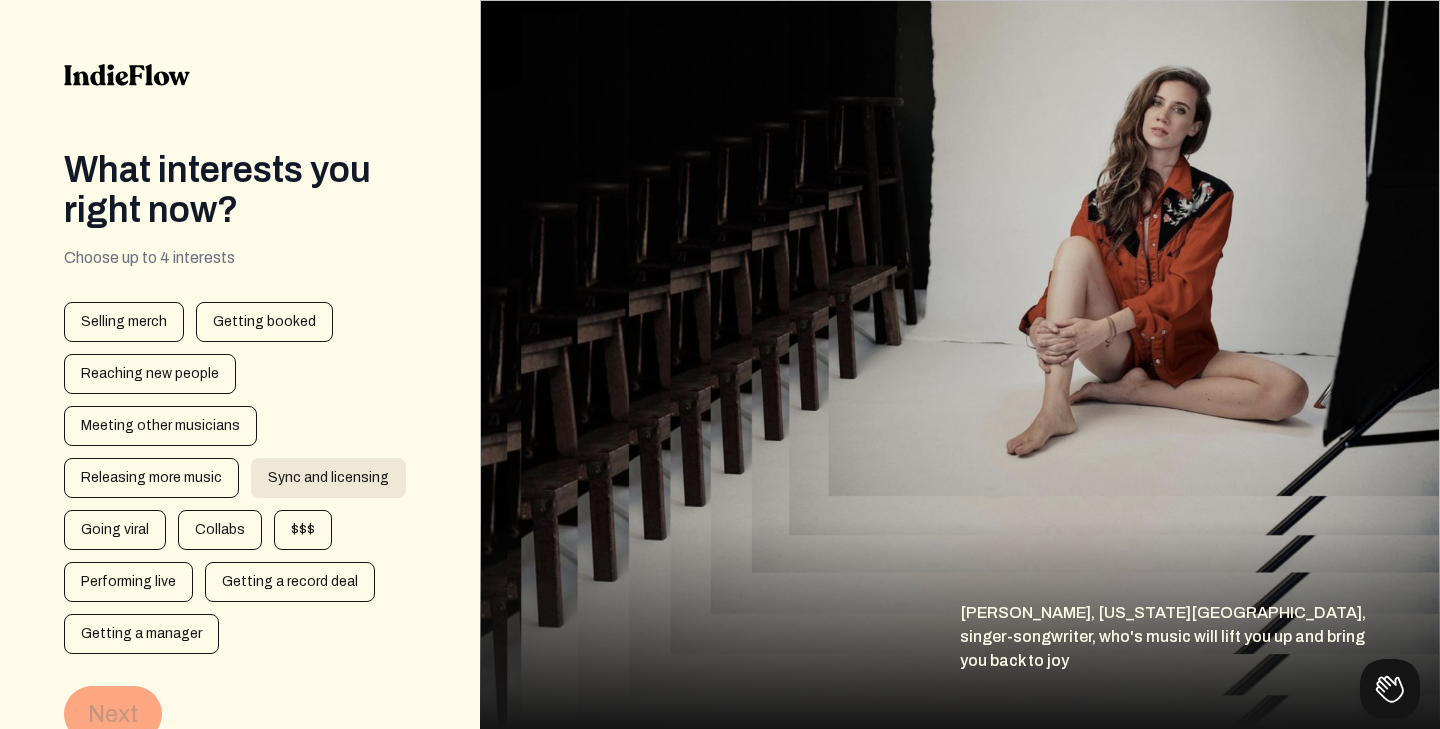 click on "Sync and licensing" at bounding box center (328, 478) 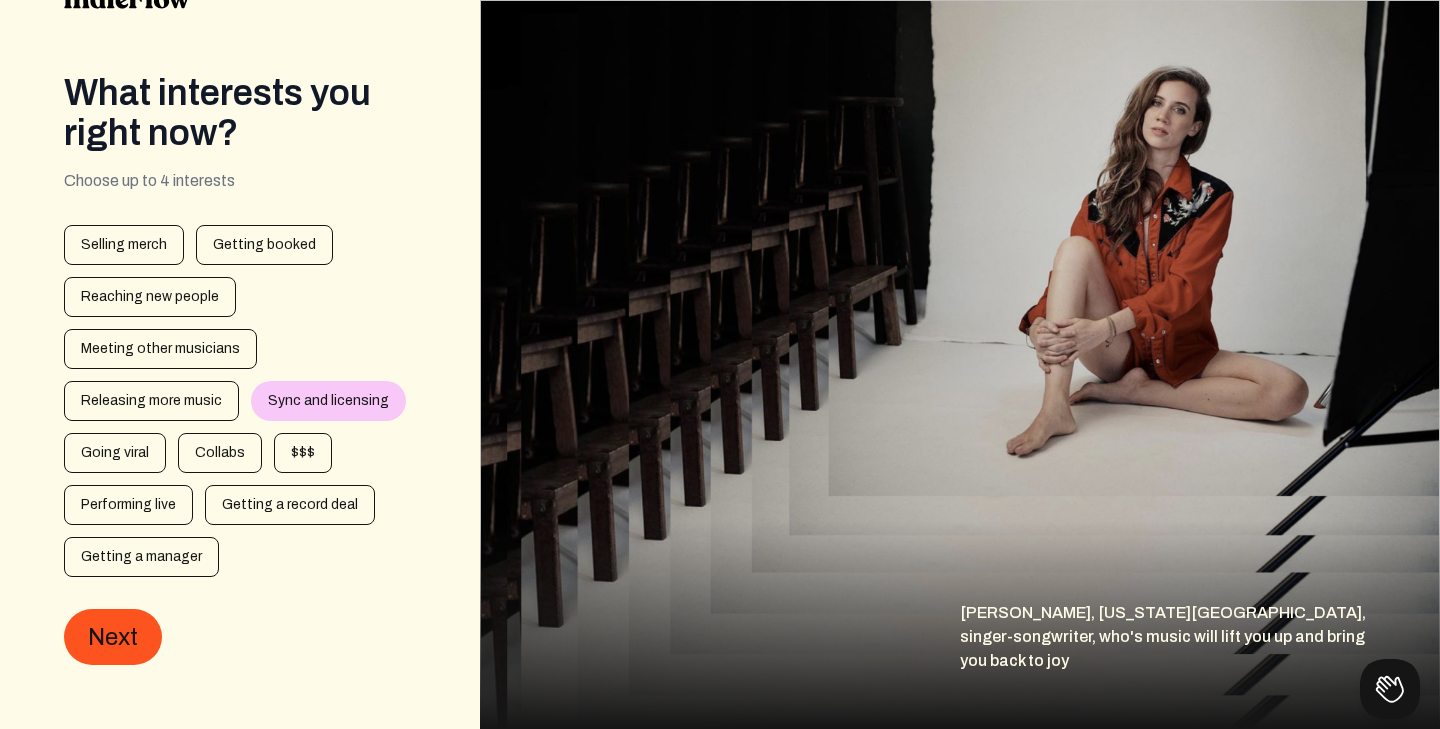 scroll, scrollTop: 77, scrollLeft: 0, axis: vertical 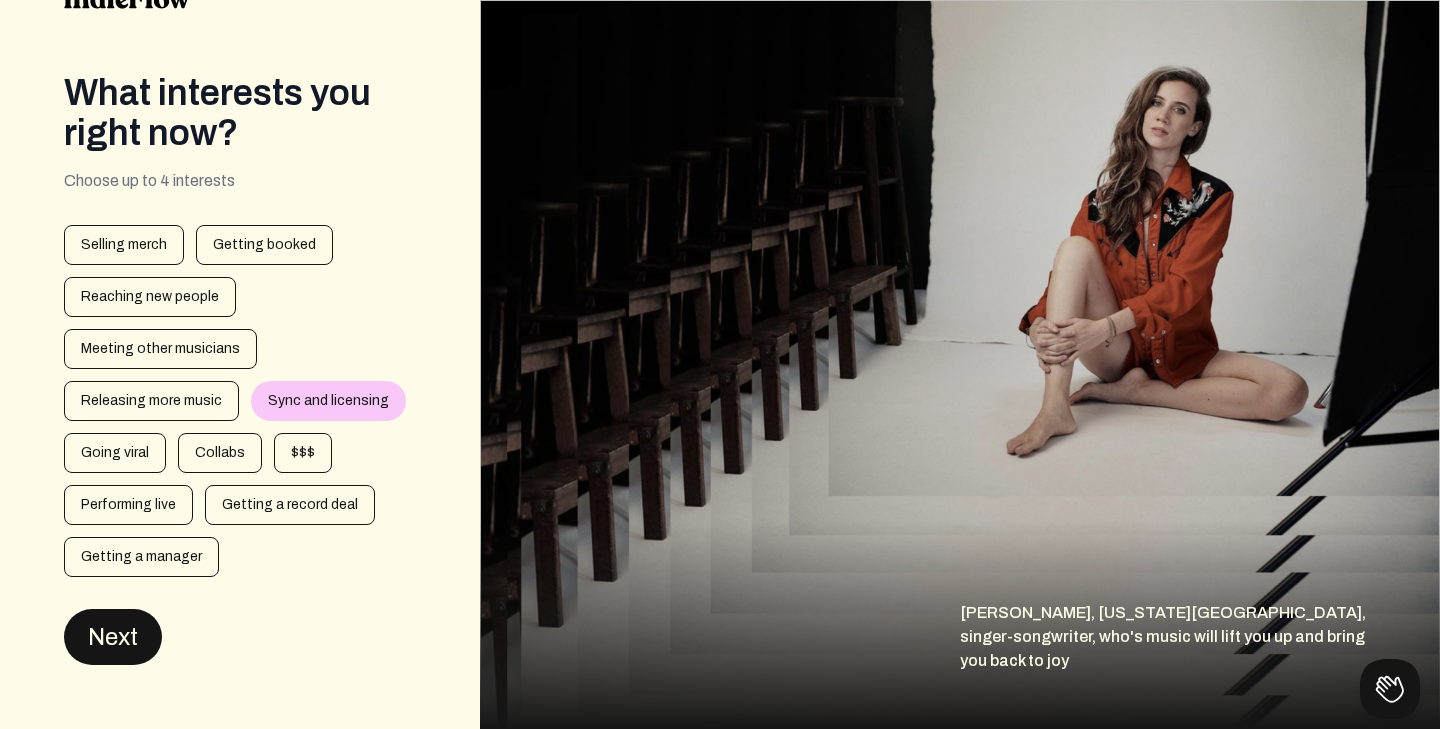 click on "Next" at bounding box center [113, 637] 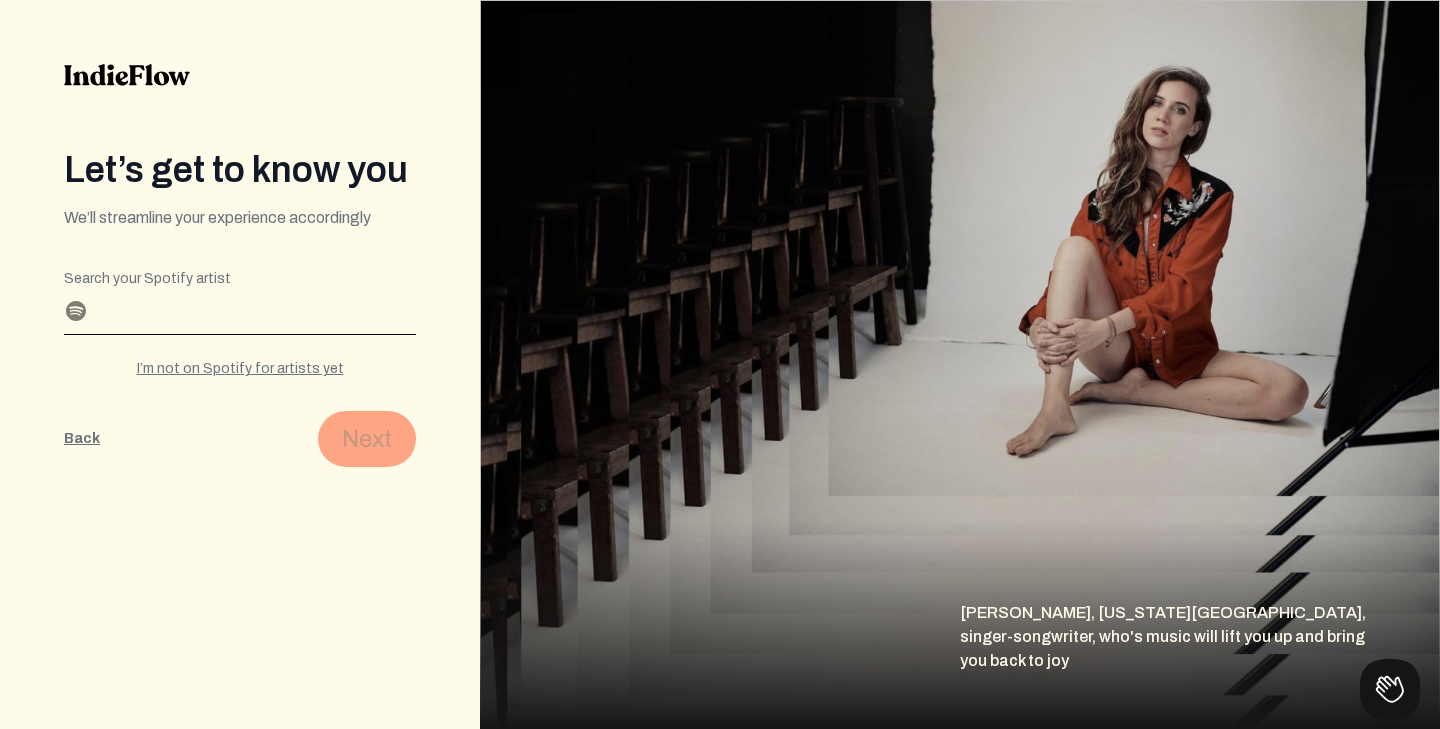 scroll, scrollTop: 0, scrollLeft: 0, axis: both 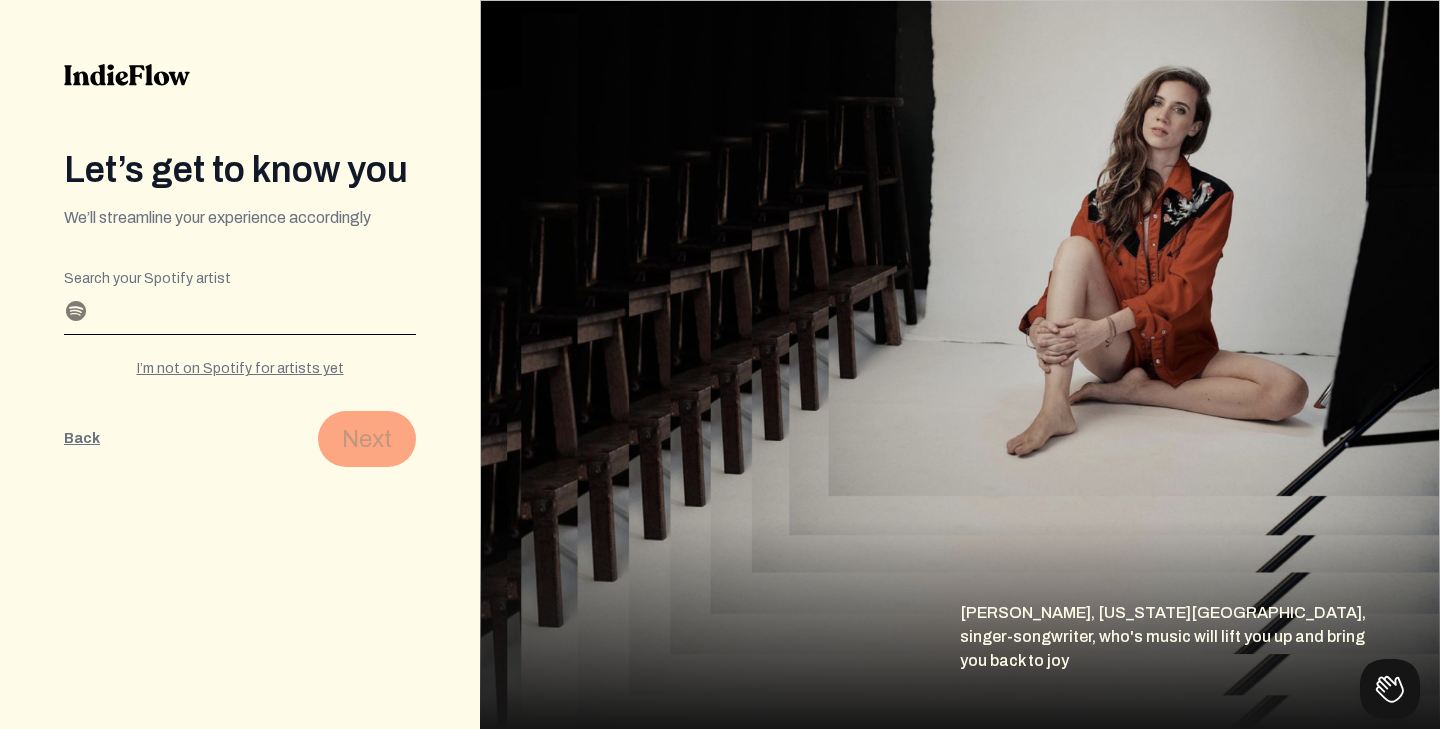 click on "Search your Spotify artist" at bounding box center [240, 318] 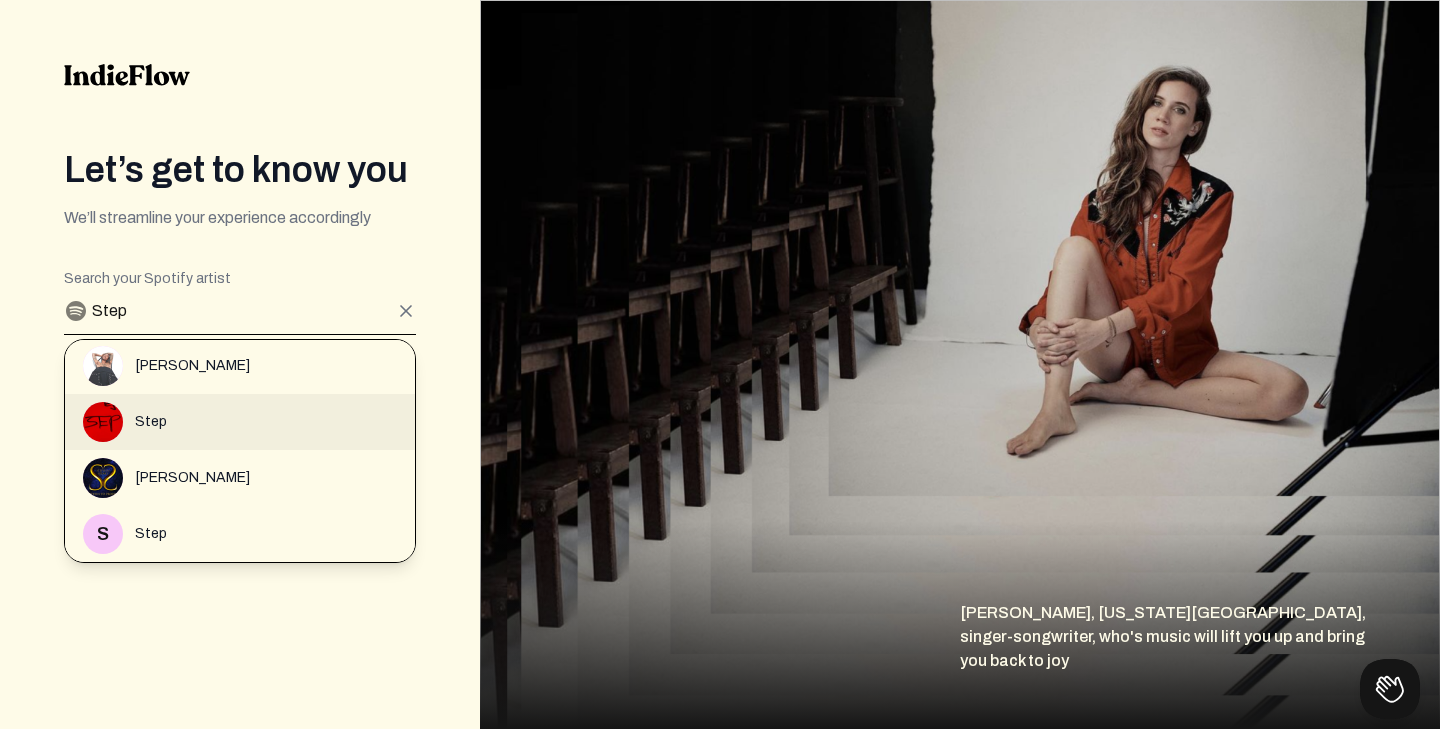 scroll, scrollTop: 2578, scrollLeft: 0, axis: vertical 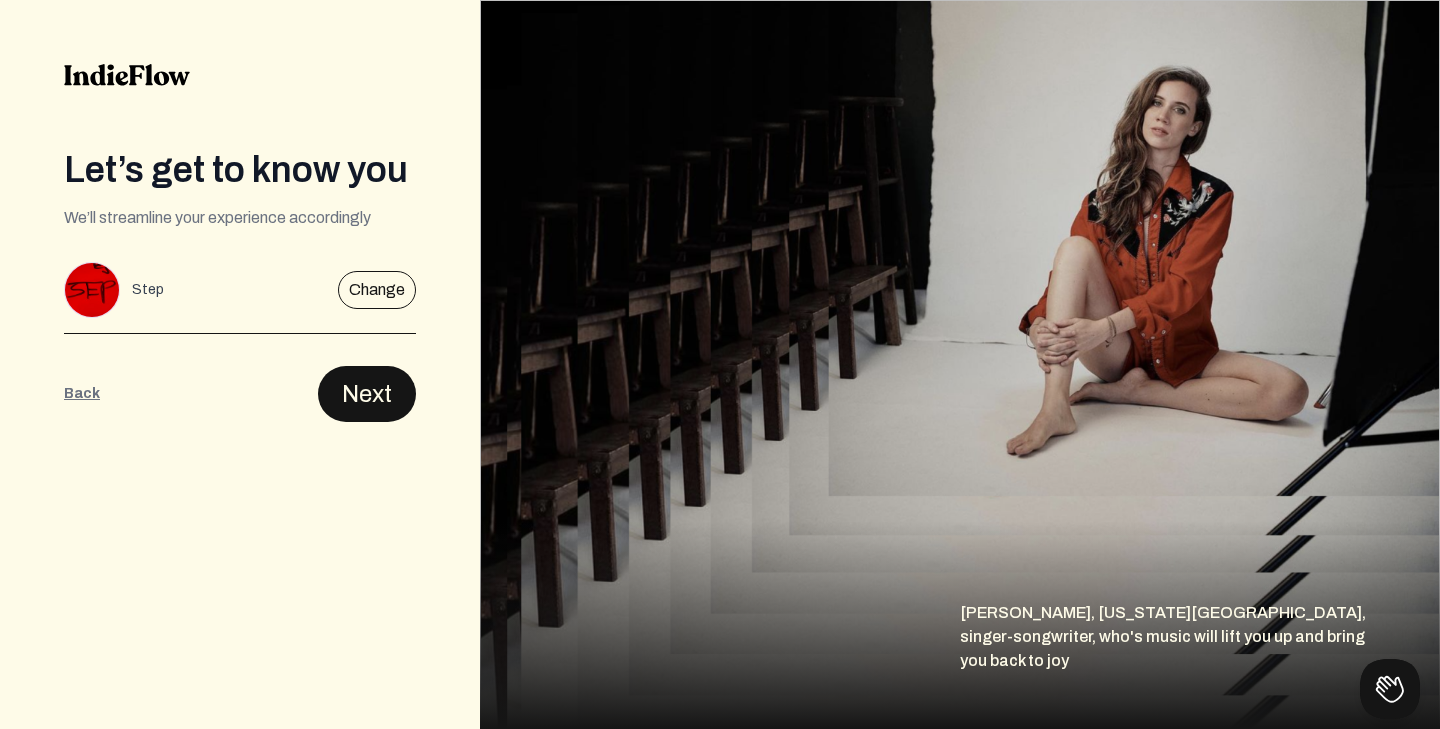 click on "Next" at bounding box center [367, 394] 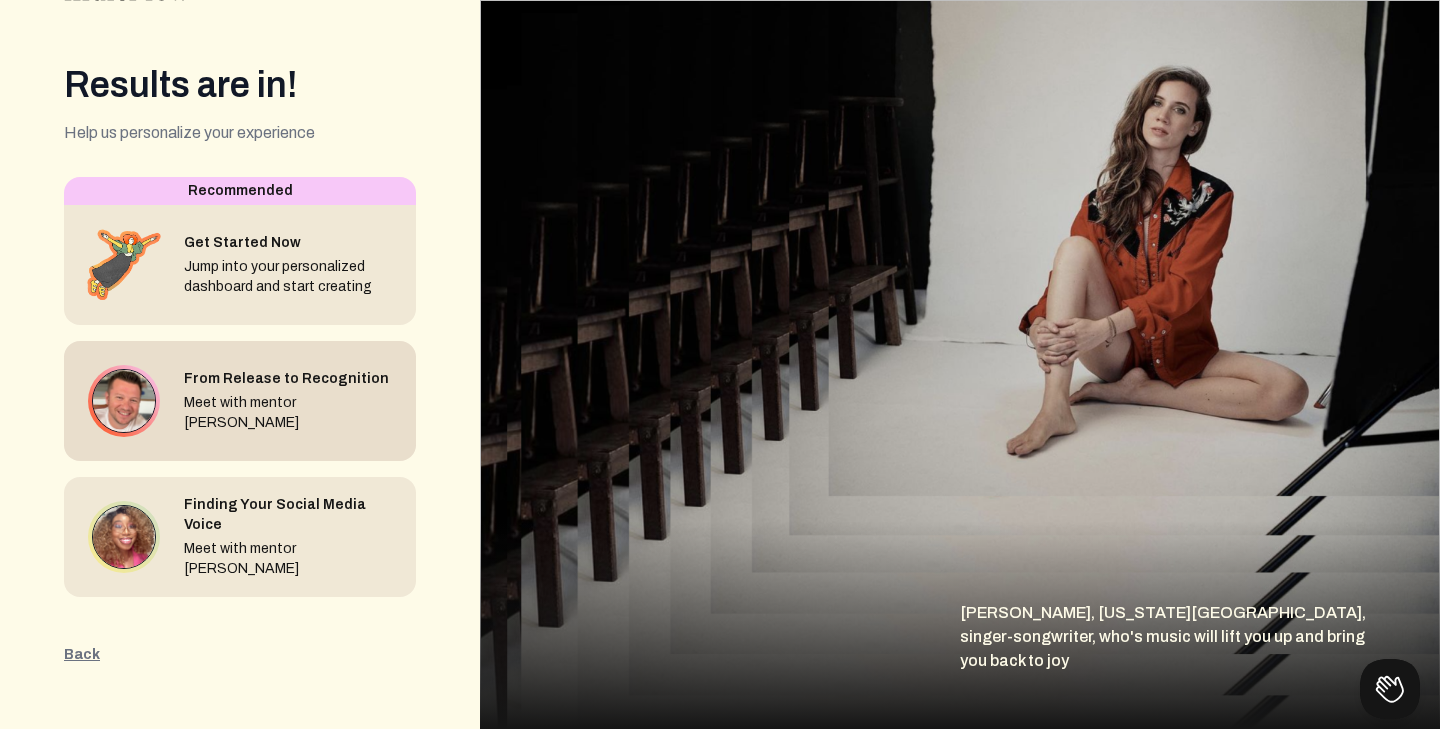 scroll, scrollTop: 85, scrollLeft: 0, axis: vertical 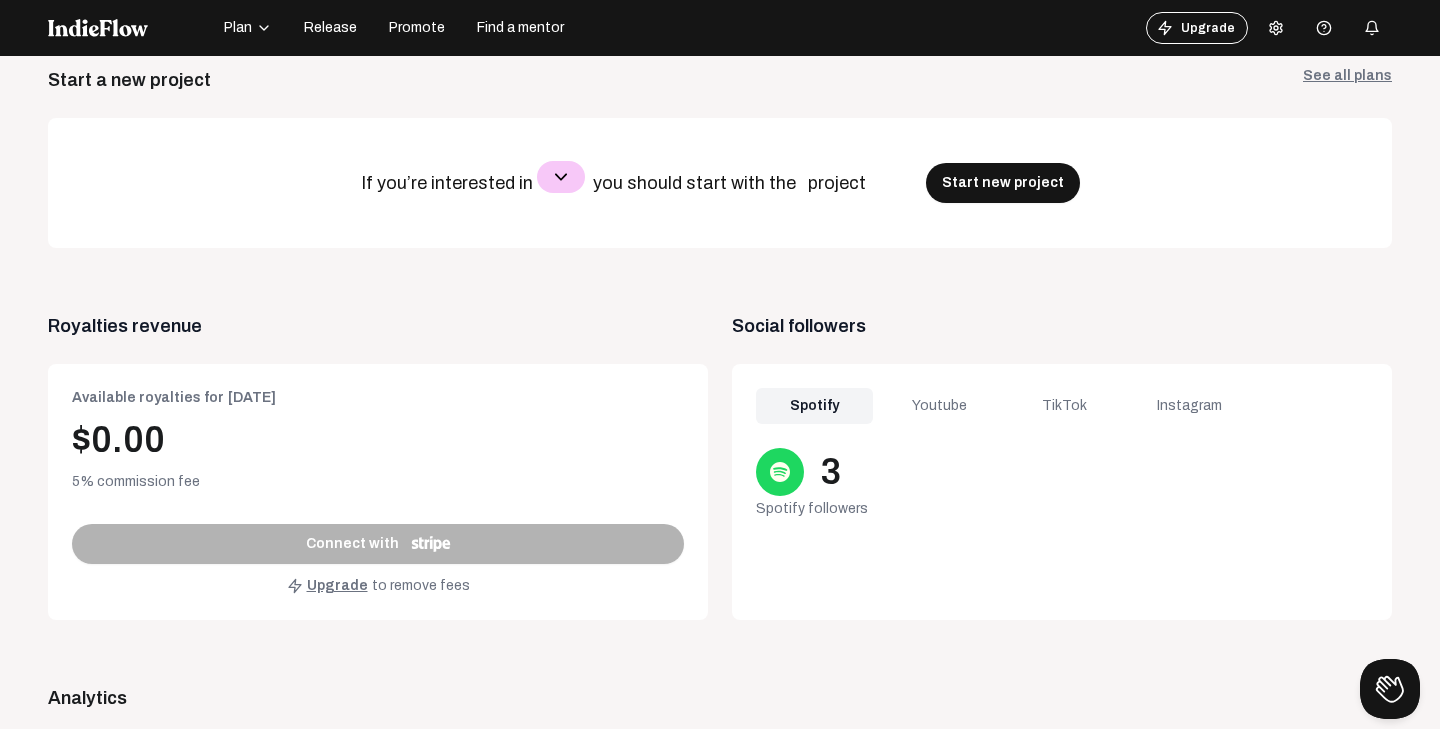 click 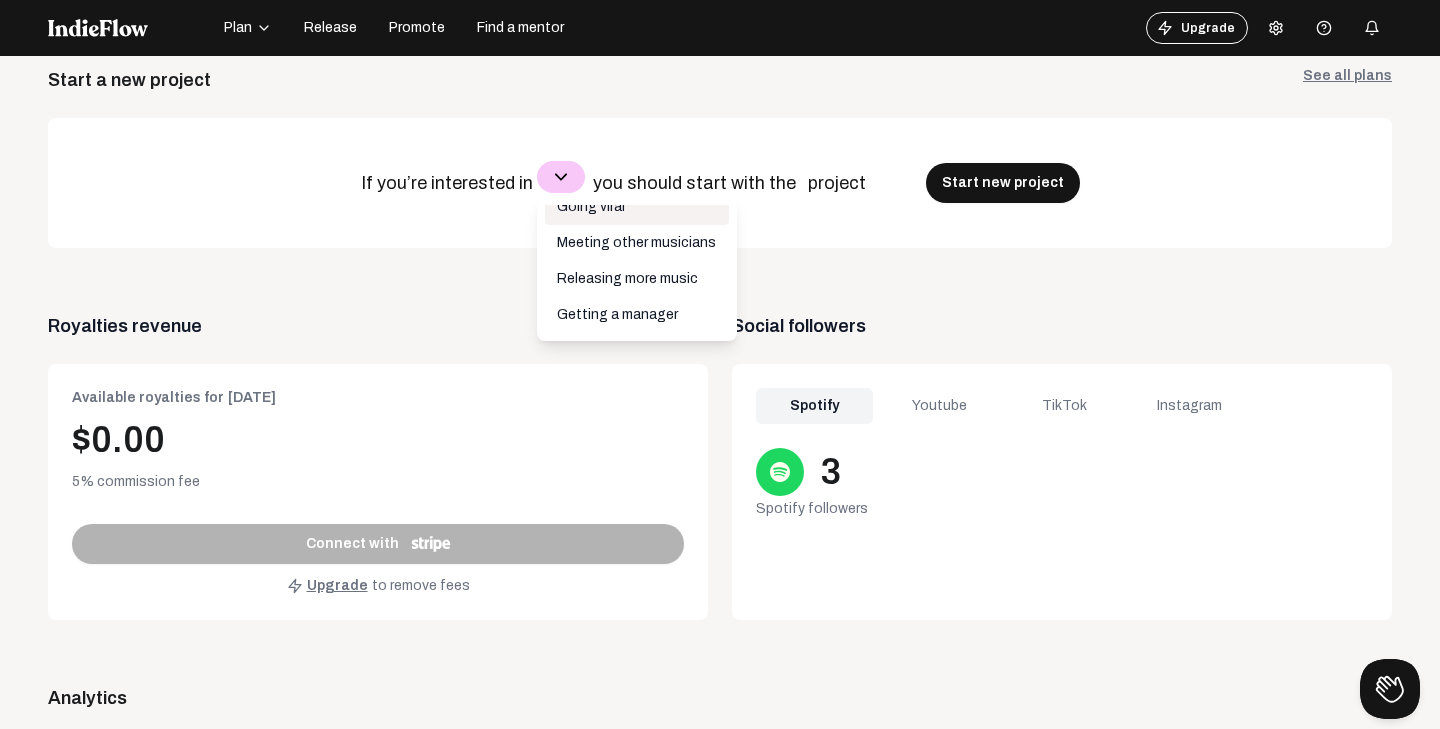 scroll, scrollTop: 88, scrollLeft: 0, axis: vertical 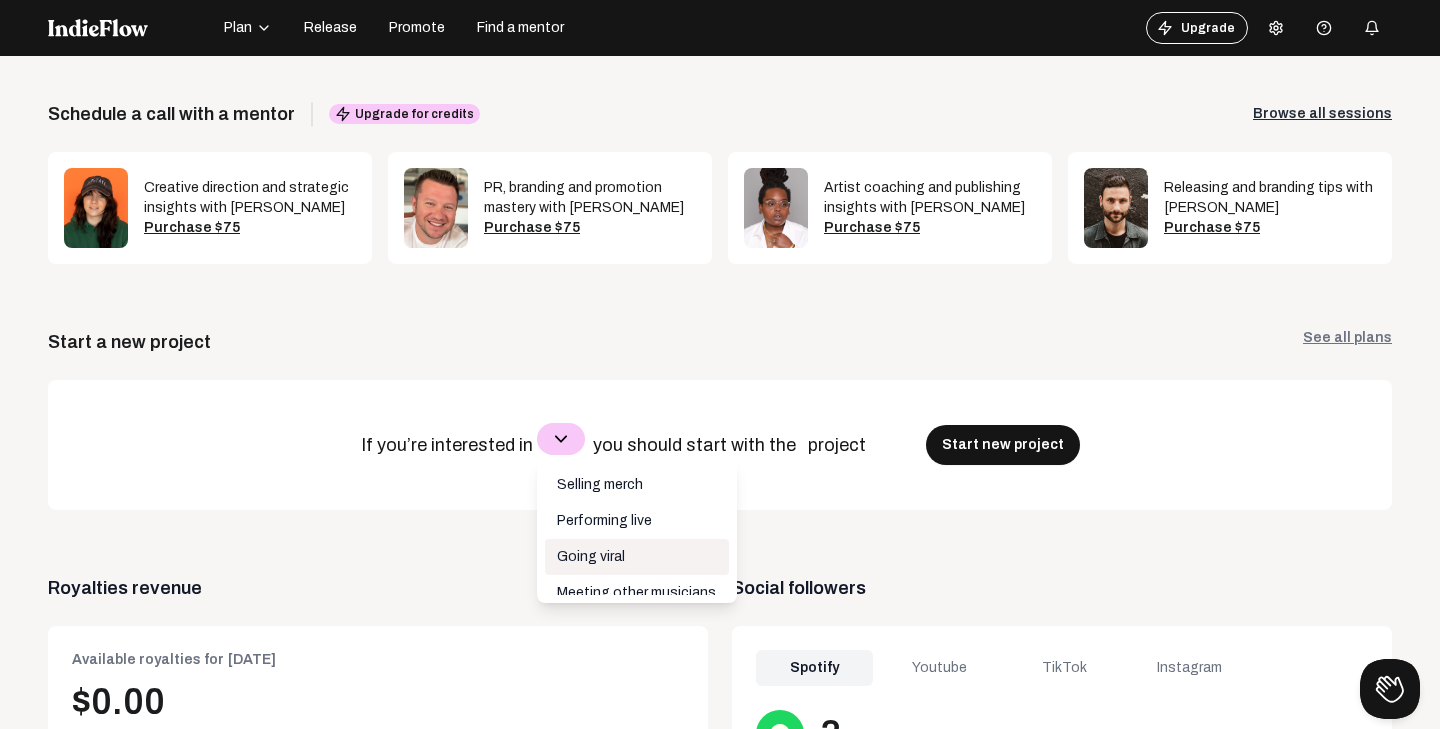 click on "Going viral" 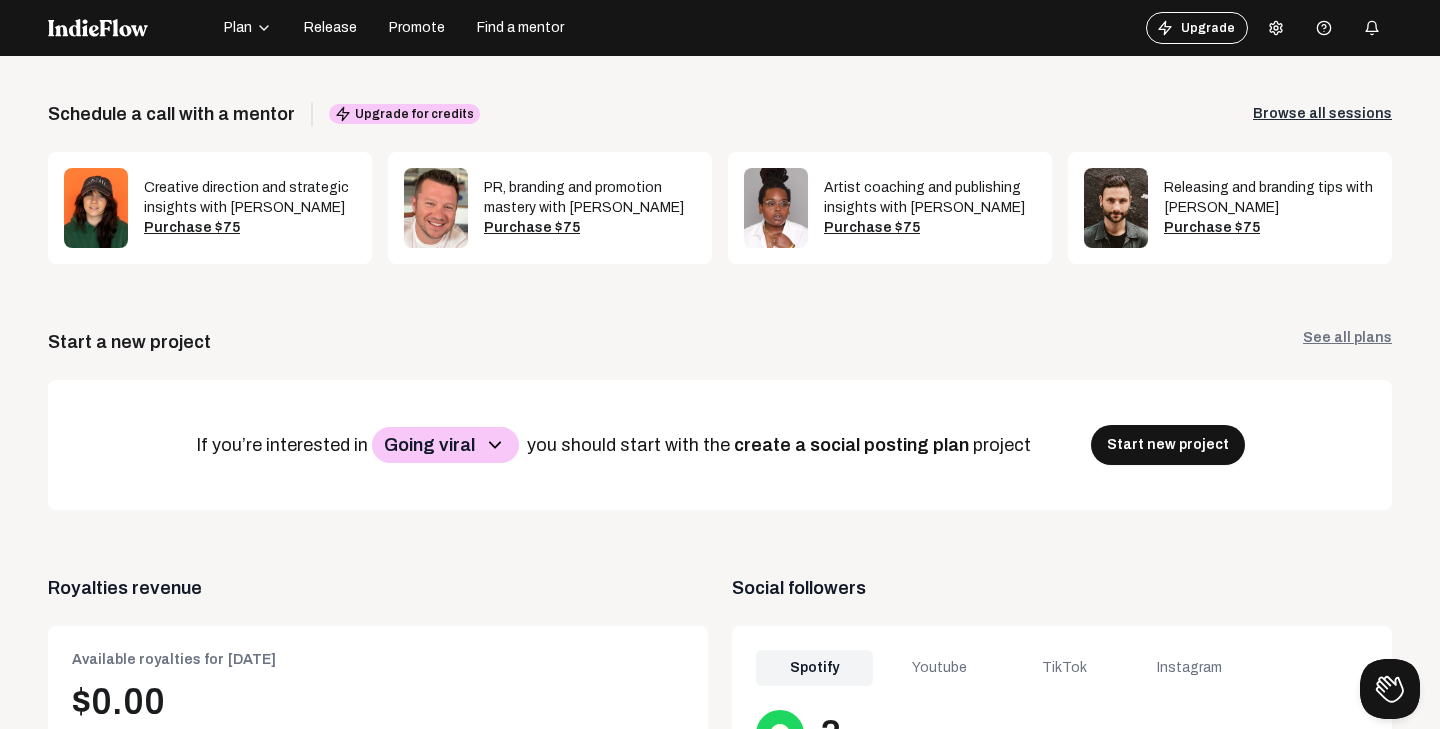 click 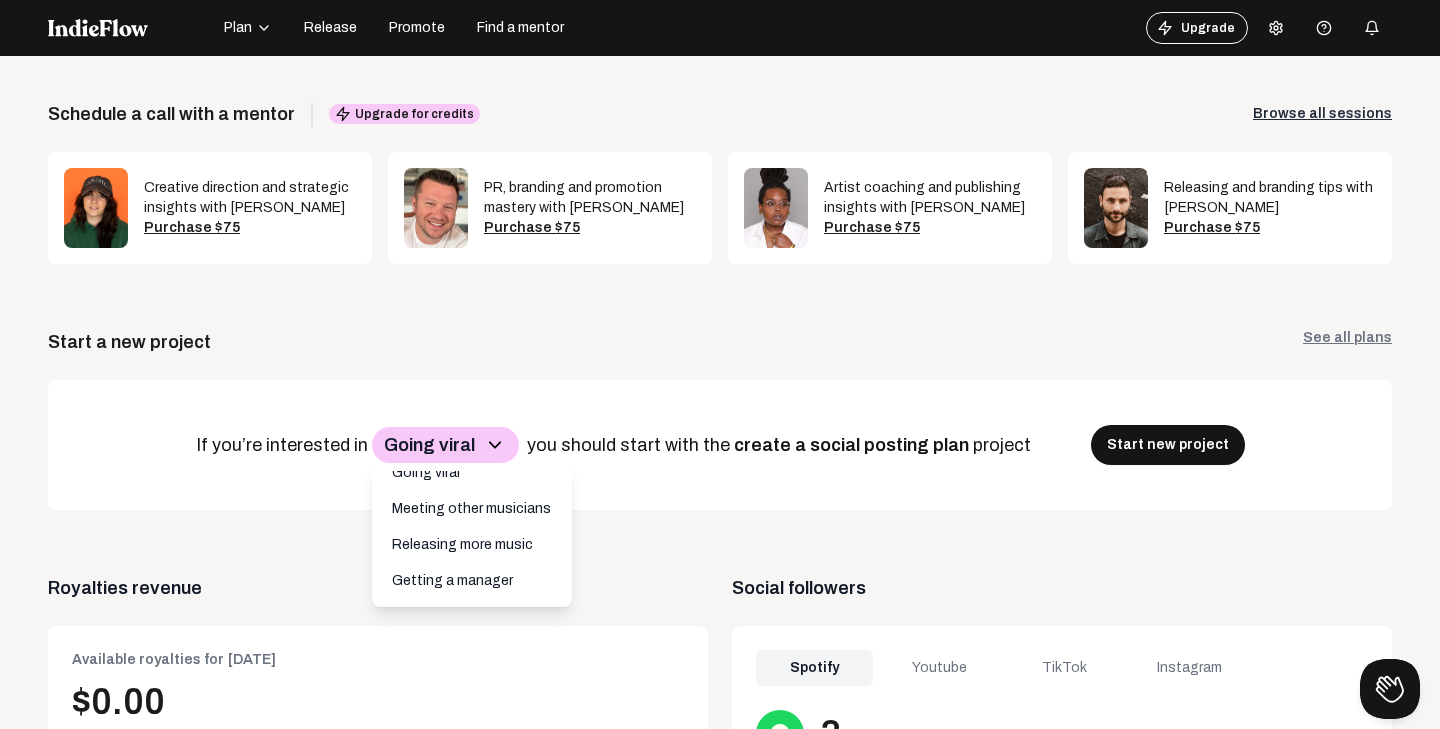 scroll, scrollTop: 88, scrollLeft: 0, axis: vertical 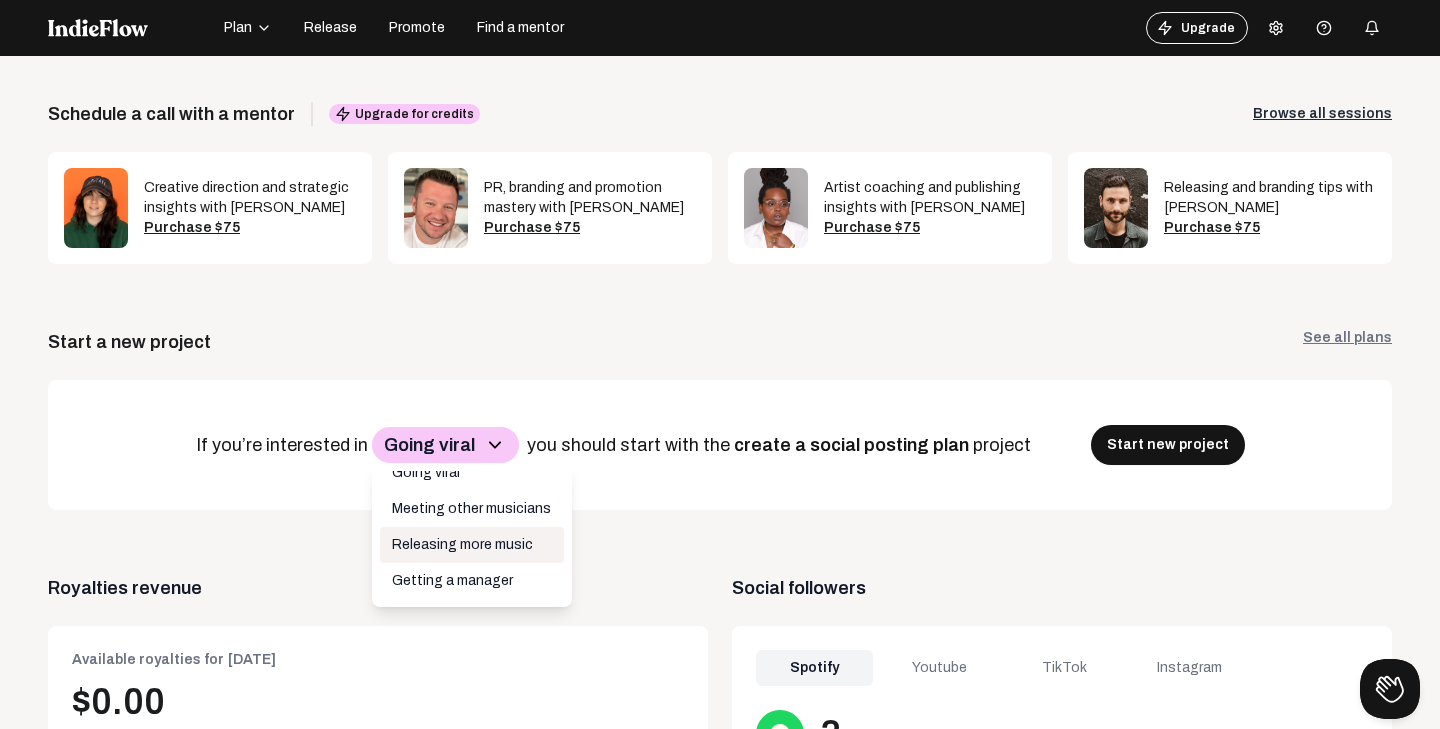 click on "Releasing more music" 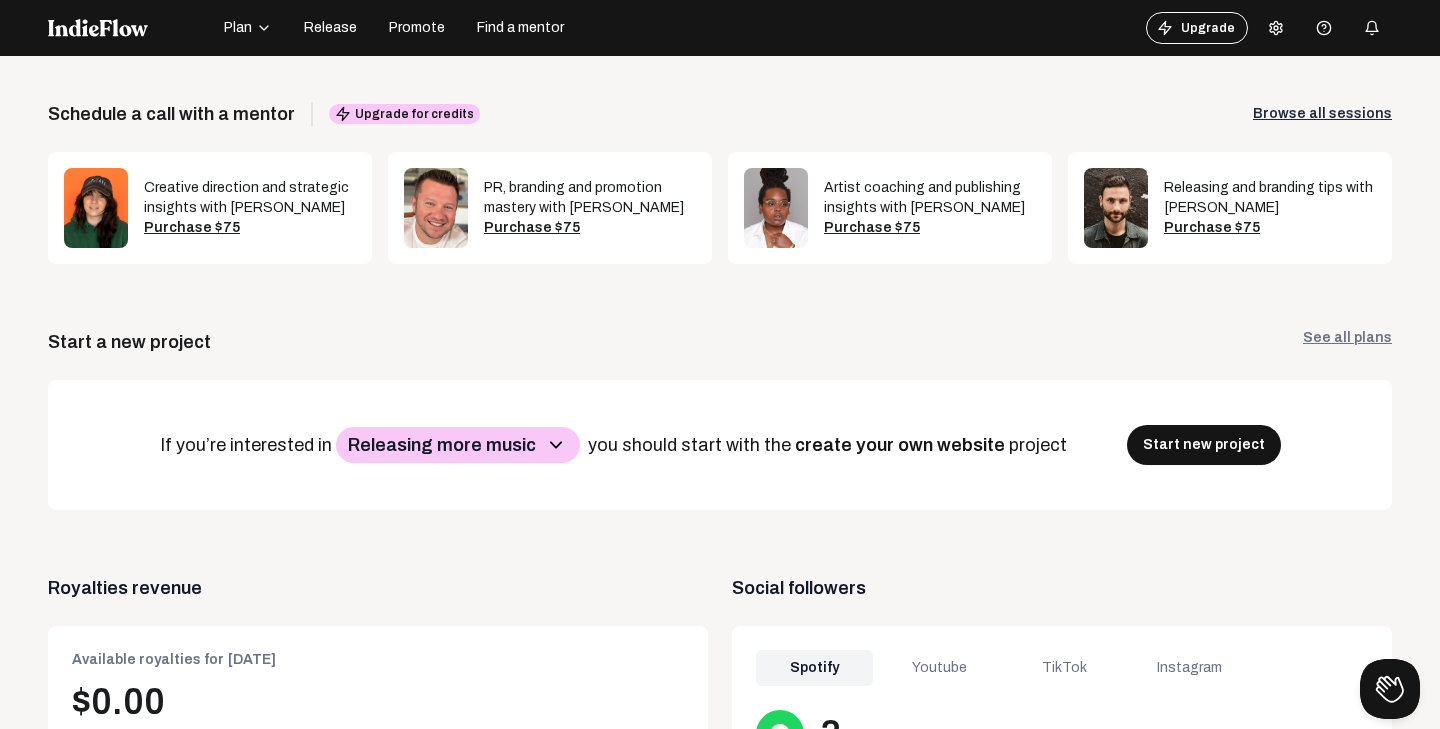 click on "Releasing more music" 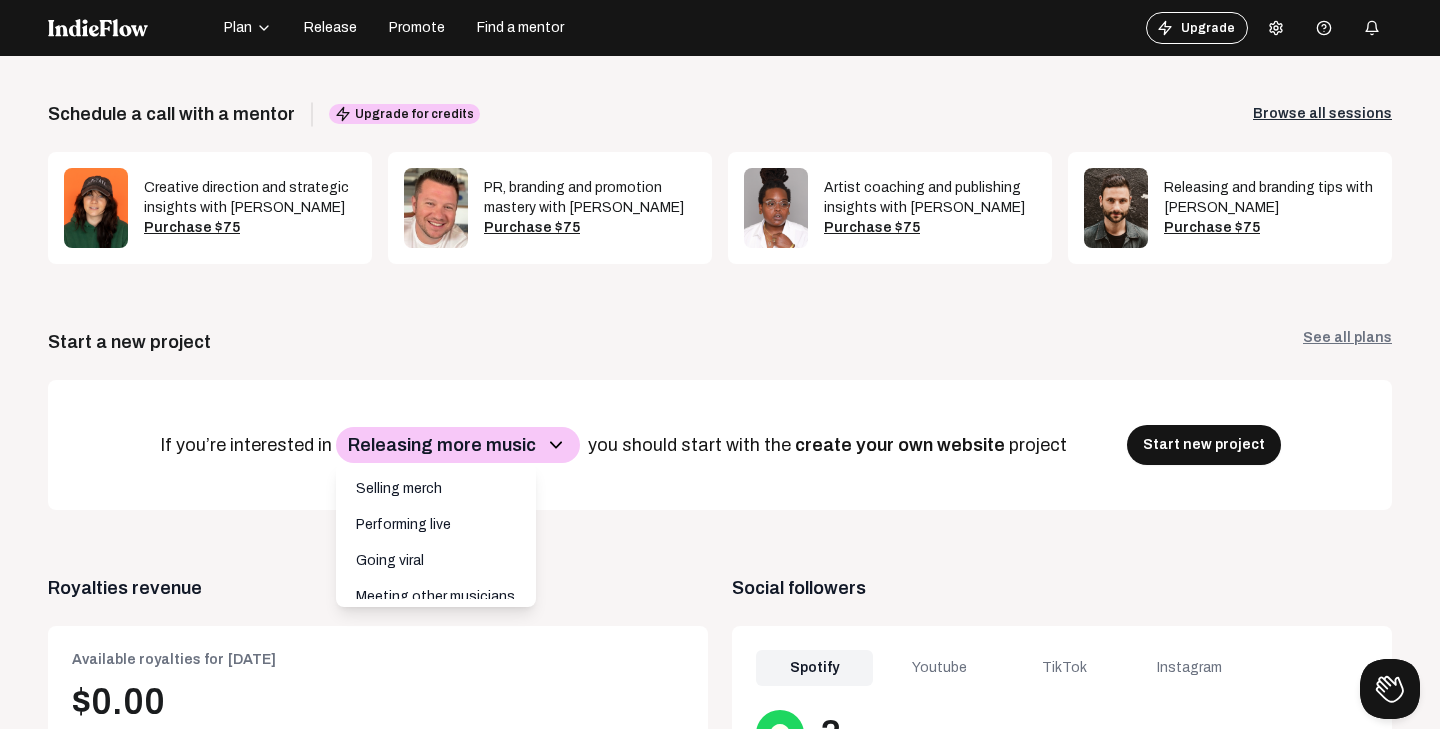 scroll, scrollTop: 0, scrollLeft: 0, axis: both 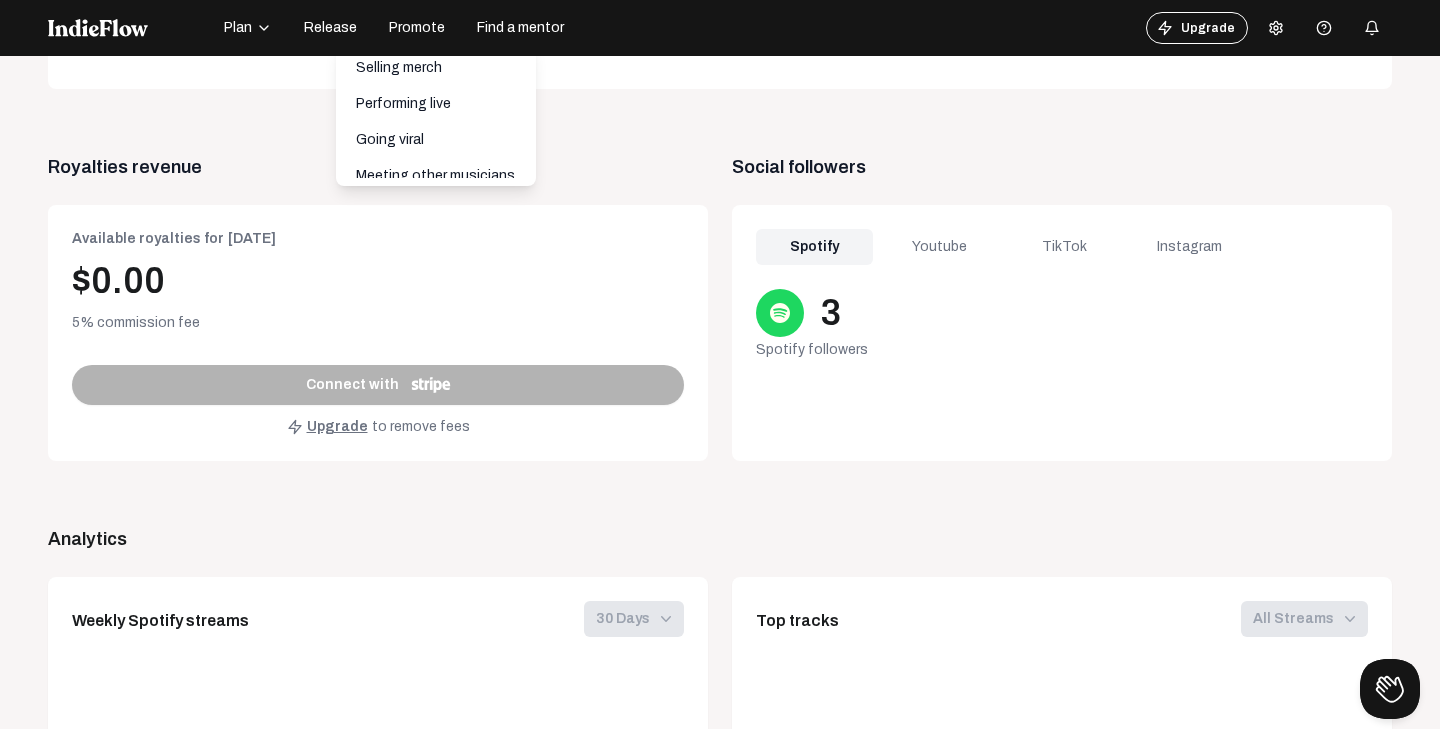 click on "Analytics Weekly Spotify streams  30 days  30 days   Fetching your data, check back soon  Top tracks  all streams  7 days   30 days   all streams   Fetching your data, check back soon  Top Spotify playlists  Fetching your data, check back soon  Top countries  countries  countries   cities   Fetching your data, check back soon" 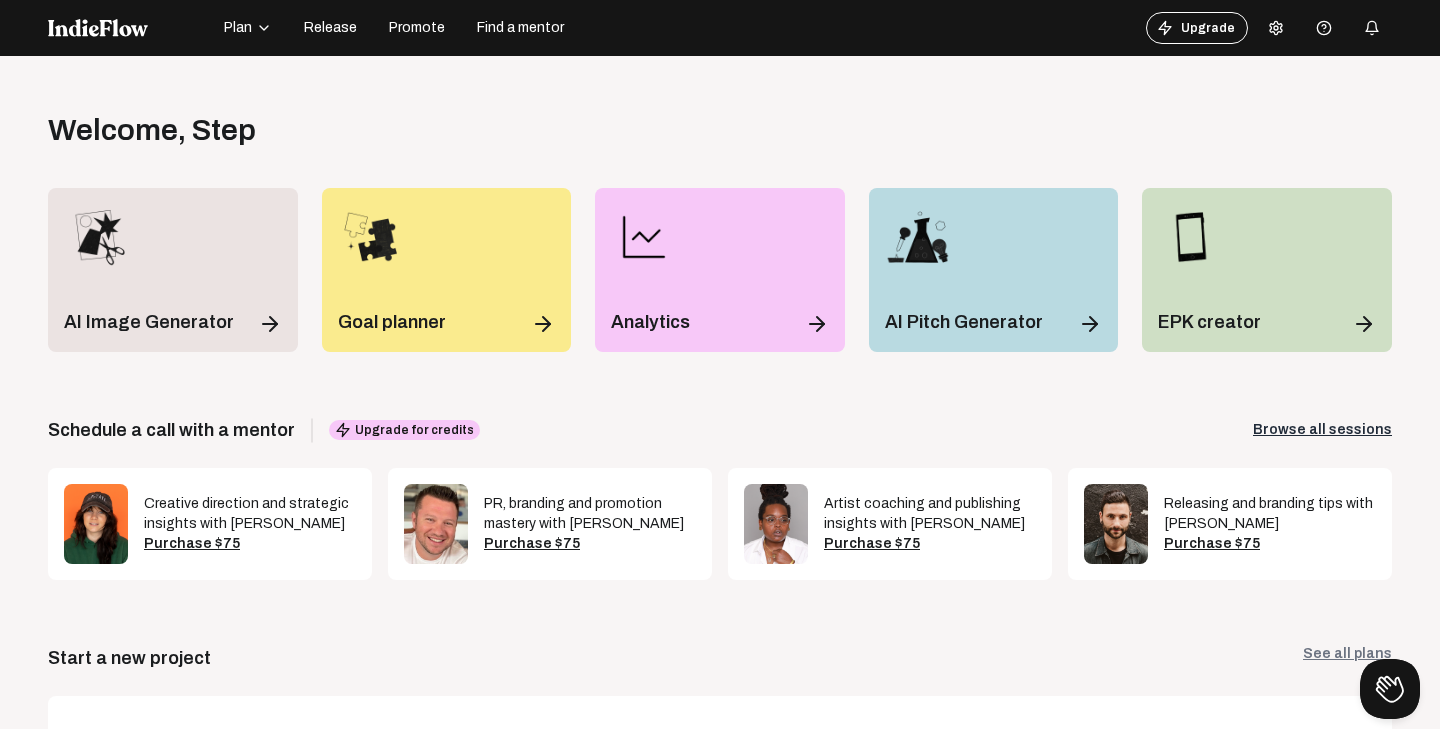 scroll, scrollTop: 0, scrollLeft: 0, axis: both 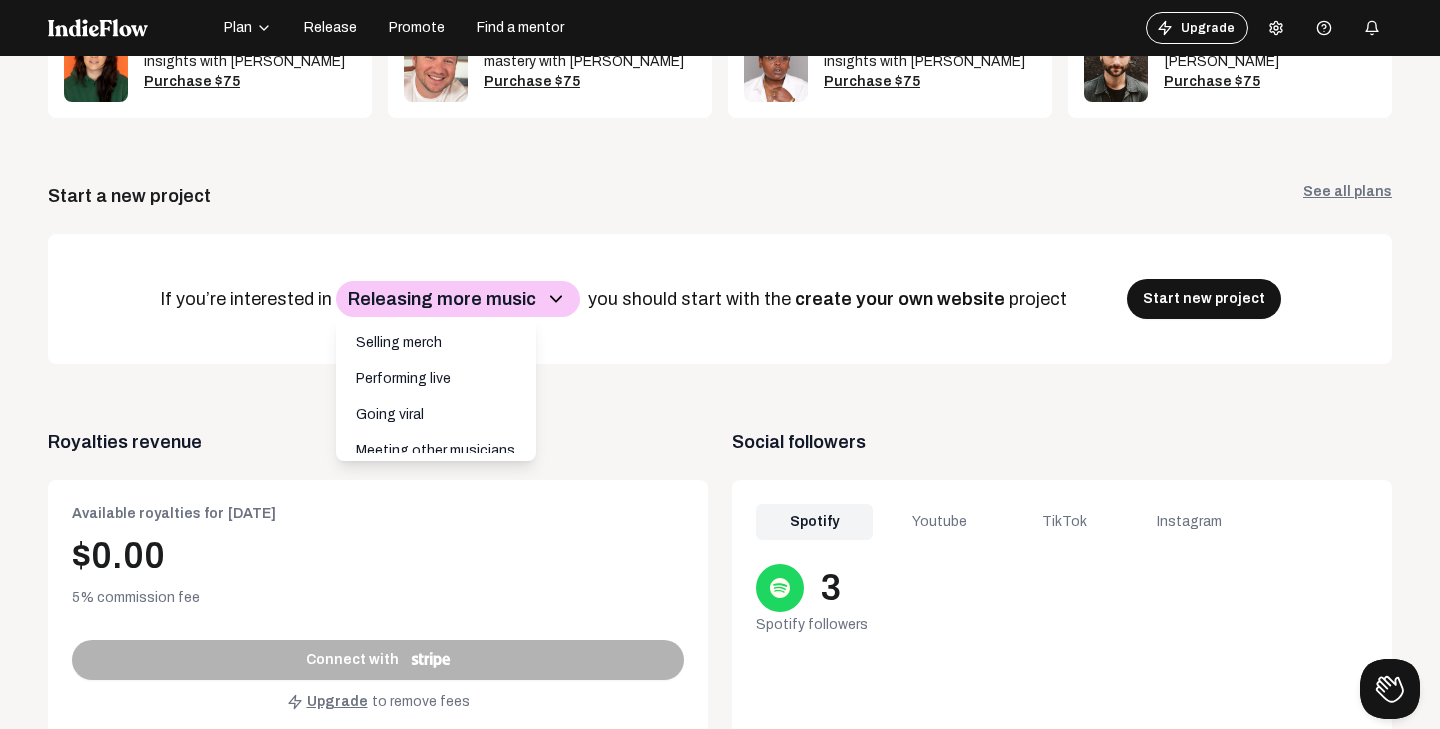 click on "AI Image Generator   Goal planner   Analytics   AI Pitch Generator   EPK creator  Schedule a call with a mentor  Upgrade for credits
Browse all sessions   Creative direction and strategic insights with [PERSON_NAME]   Purchase $75      PR, branding and promotion mastery with [PERSON_NAME]   Purchase $75      Artist coaching and publishing insights with [PERSON_NAME]   Purchase $75      Releasing and branding tips with [PERSON_NAME]   Purchase $75     Start a new project  See all plans   If you’re interested in   Releasing more music   Selling merch   Performing live   Going viral   Meeting other musicians   Releasing more music   Getting a manager   you should start with the   create your own website   project   Start new project  Royalties revenue  Available royalties for [DATE]   $0.00   5% commission fee   Connect with   Upgrade  to remove fees Social followers  Spotify   Youtube   TikTok   Instagram   3  Spotify followers Analytics Weekly Spotify streams  30 days  30 days  Top tracks  all streams" 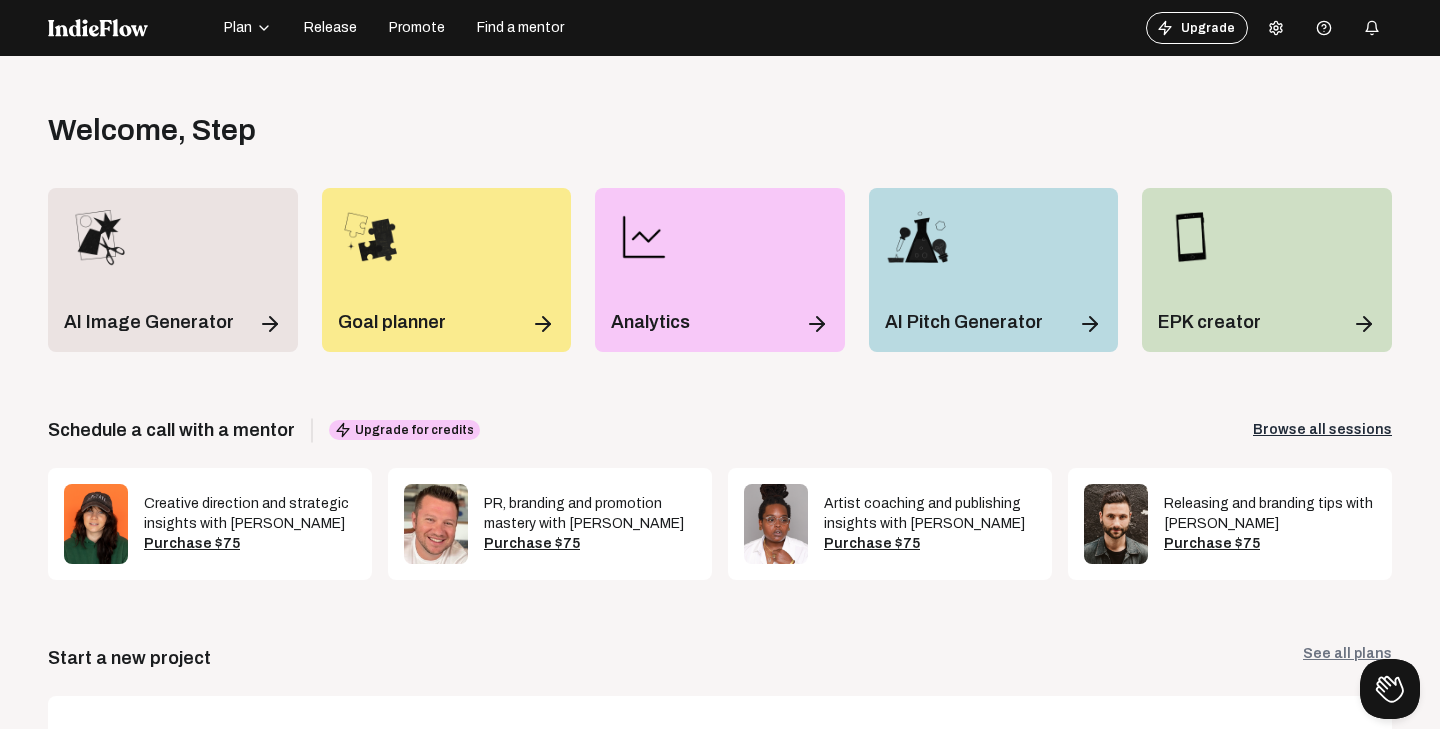scroll, scrollTop: 0, scrollLeft: 0, axis: both 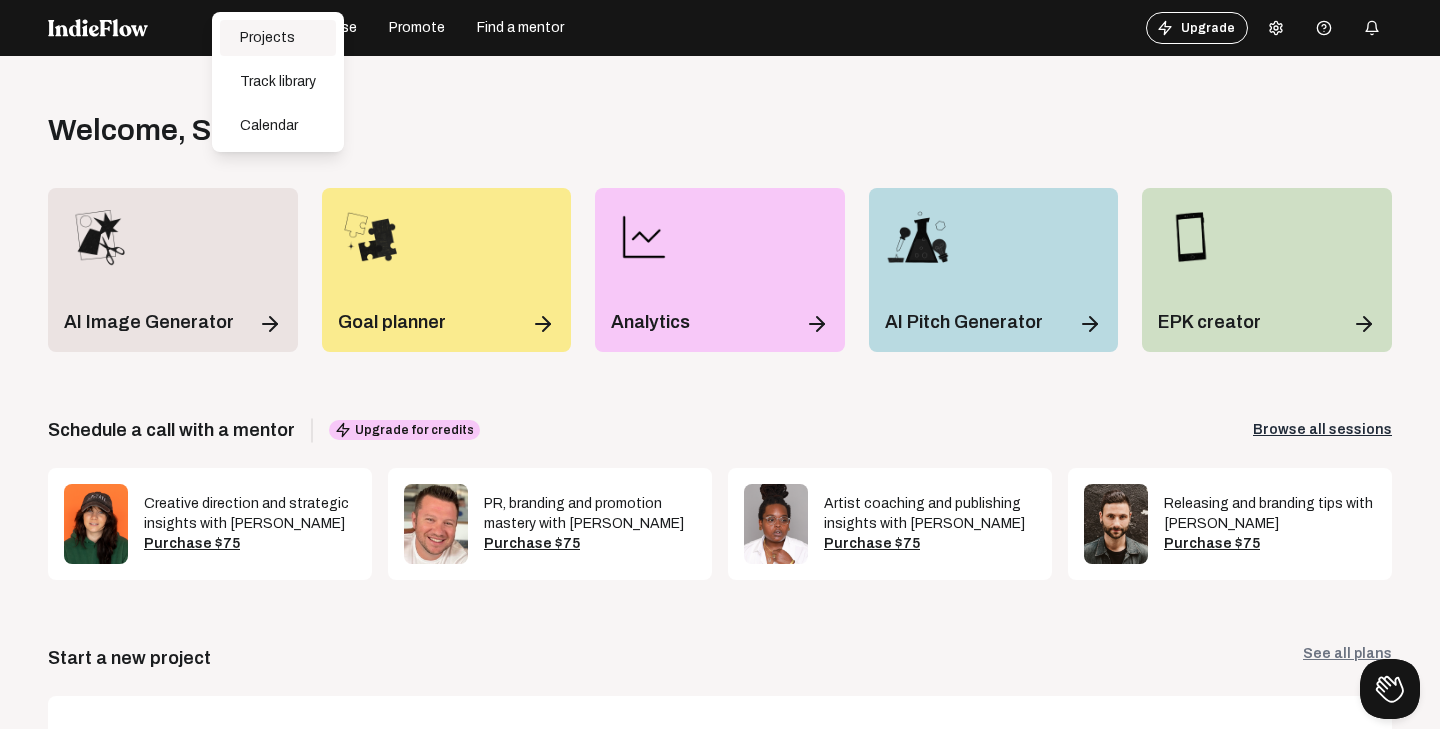 click on "Projects" 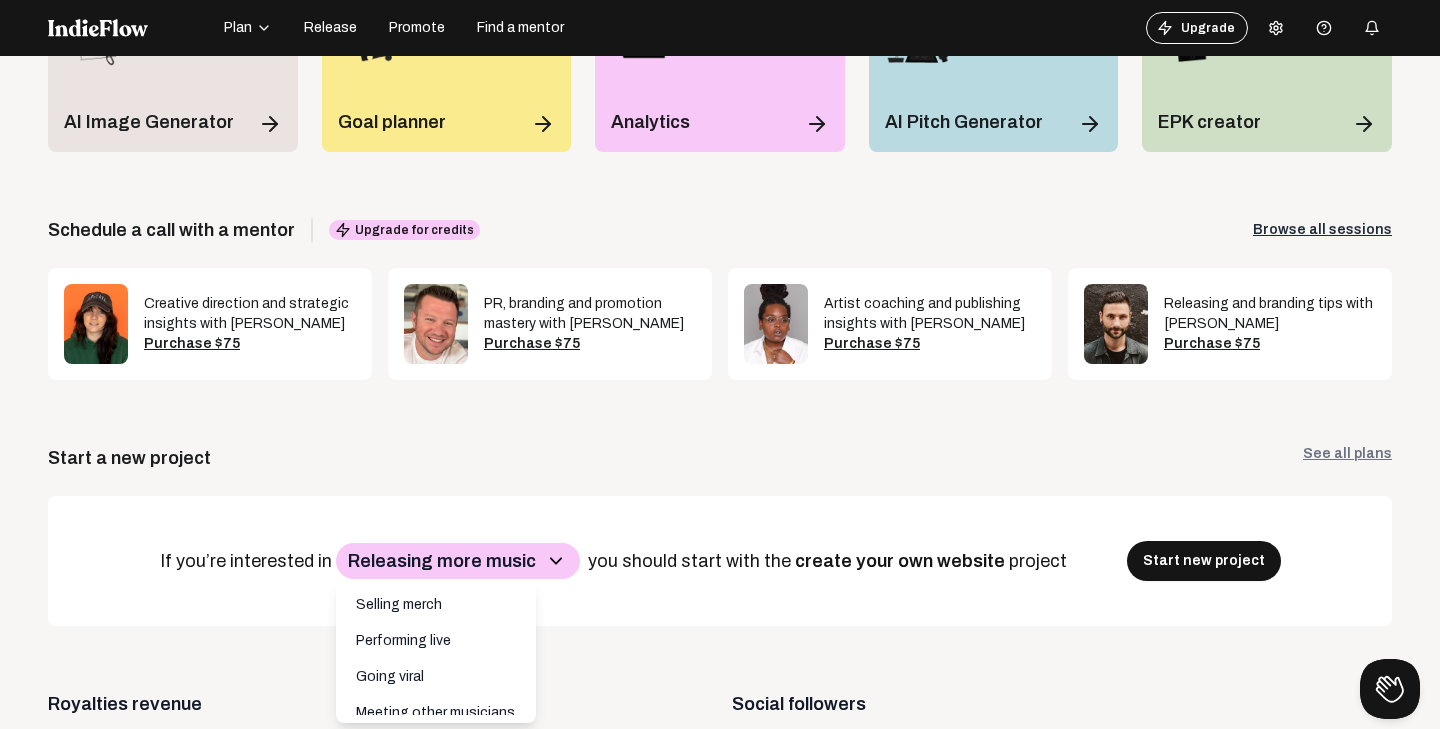 scroll, scrollTop: 345, scrollLeft: 0, axis: vertical 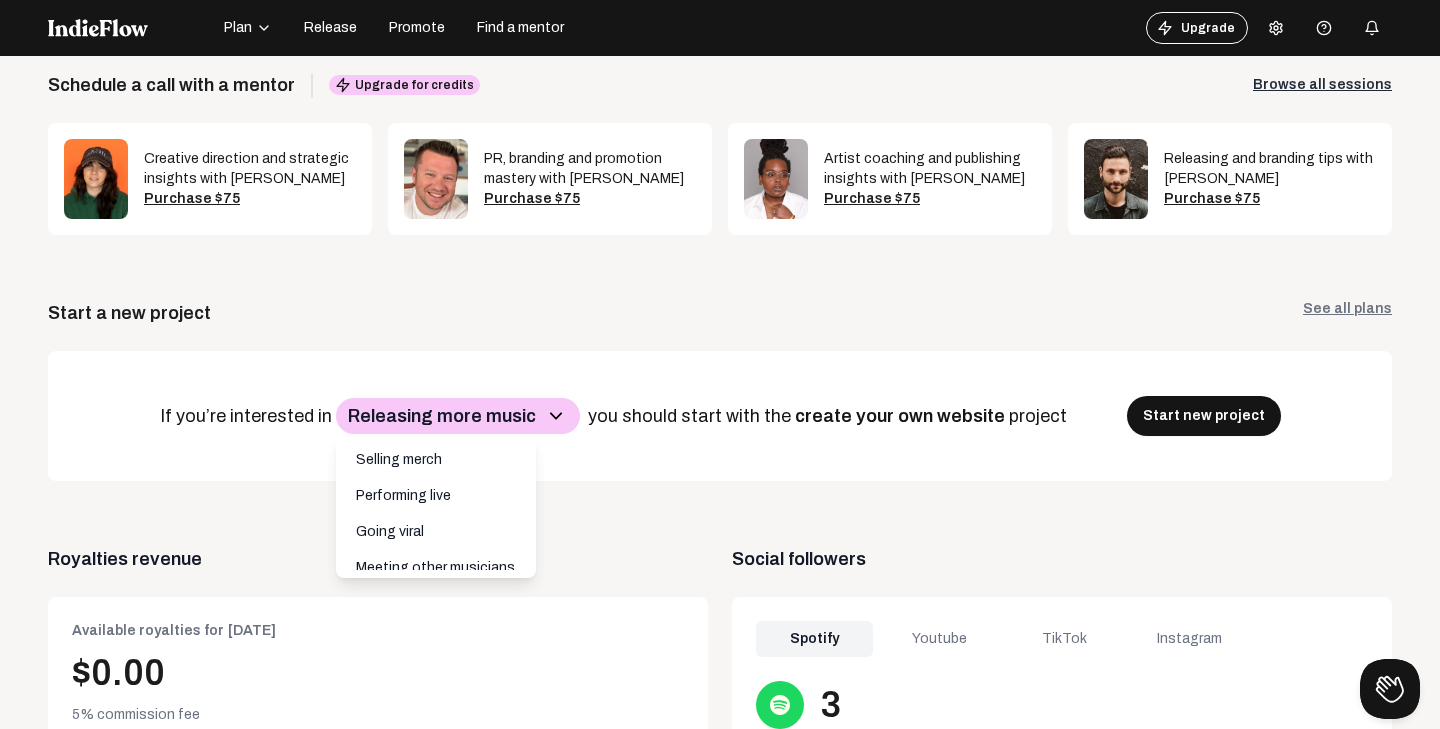 click 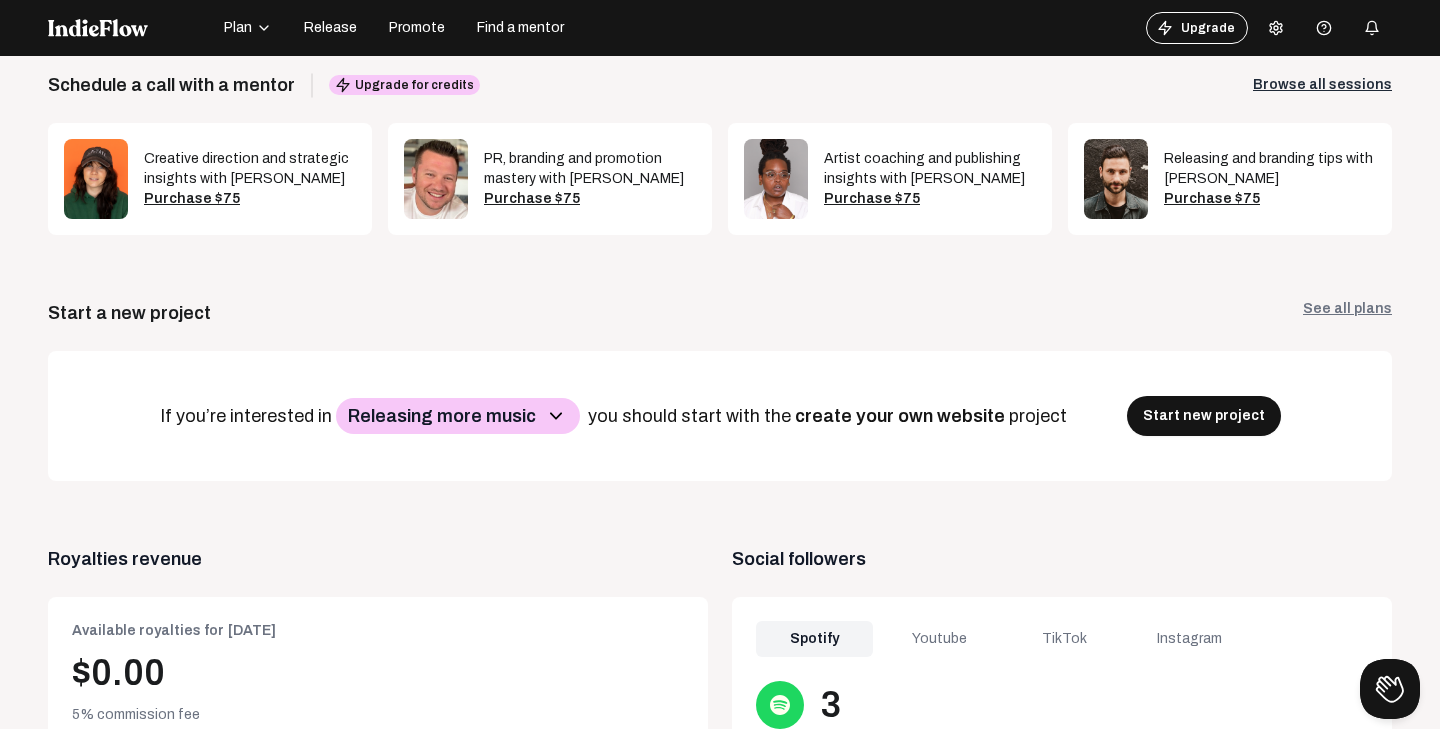 click 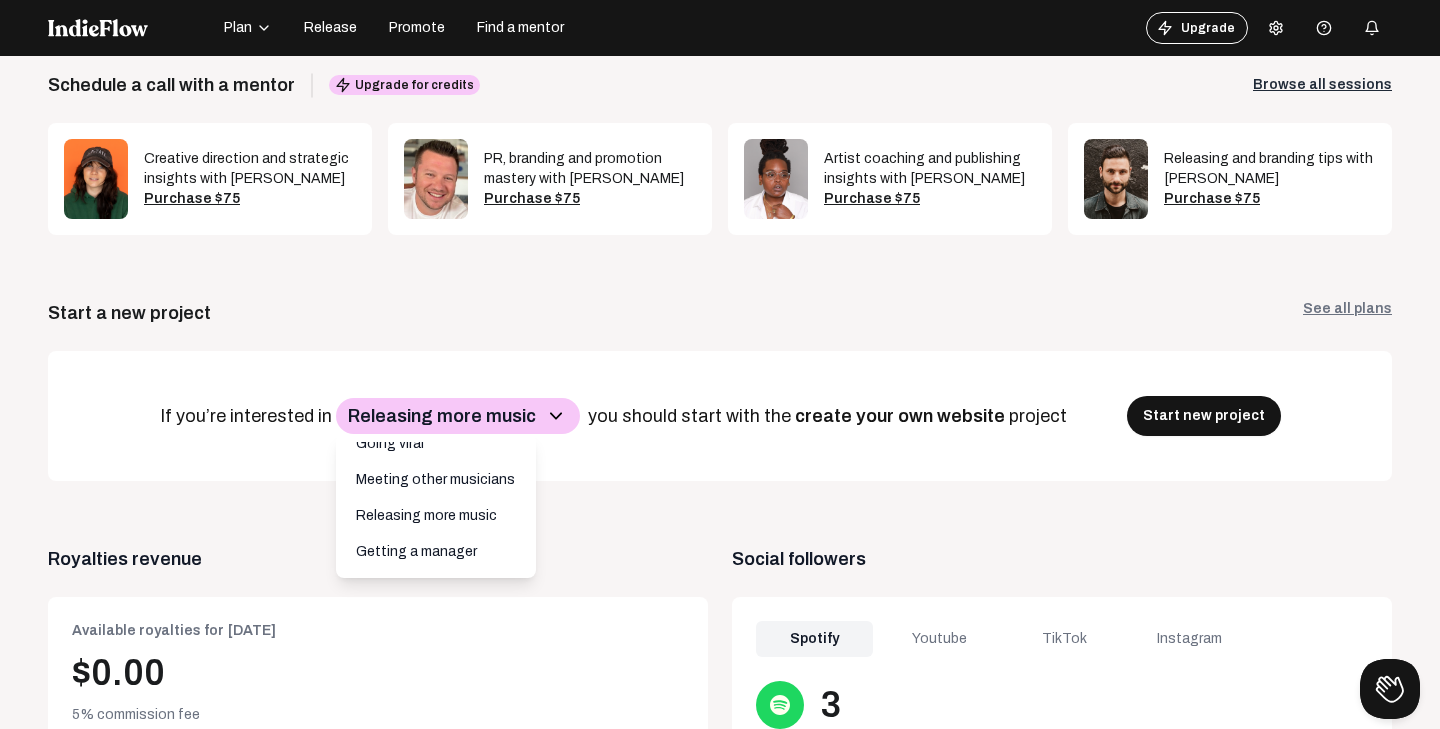 scroll, scrollTop: 88, scrollLeft: 0, axis: vertical 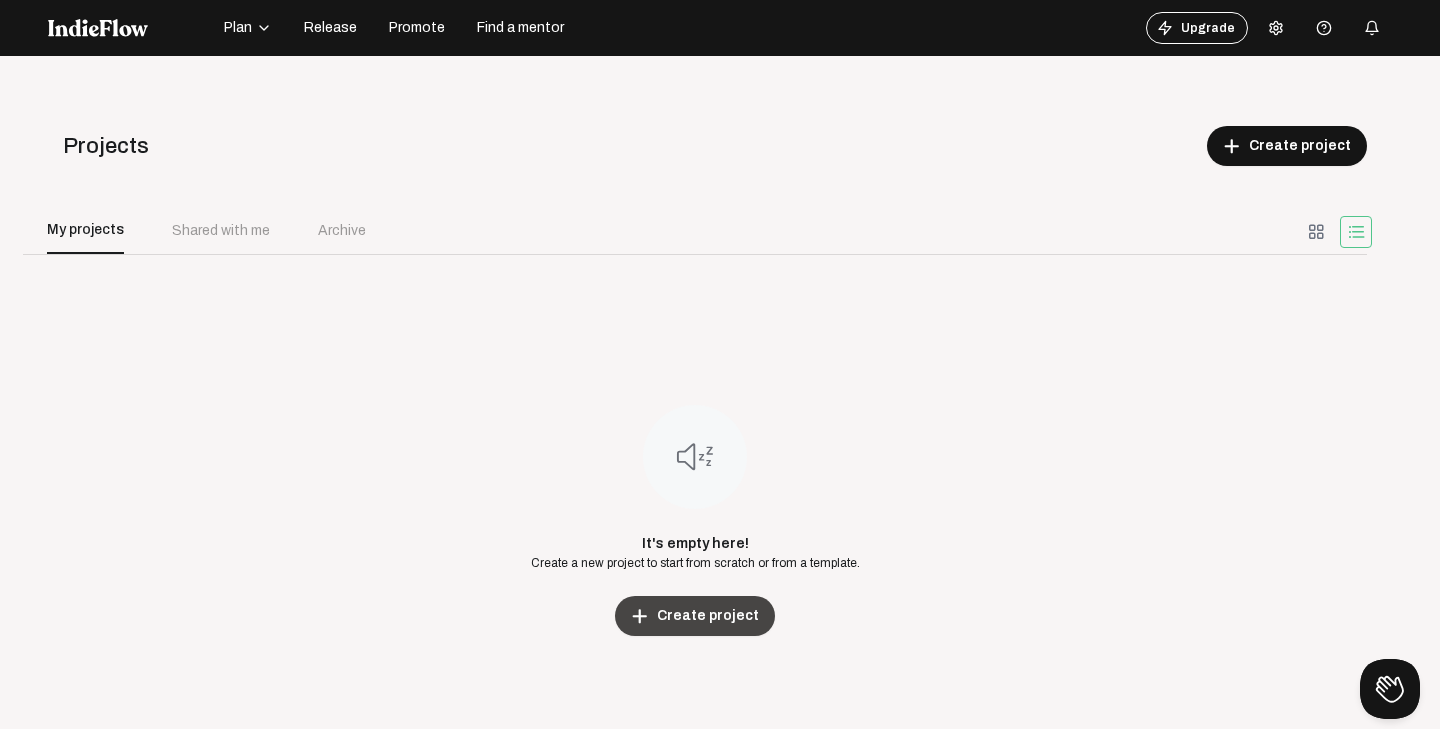 click on "Create project" at bounding box center [708, 616] 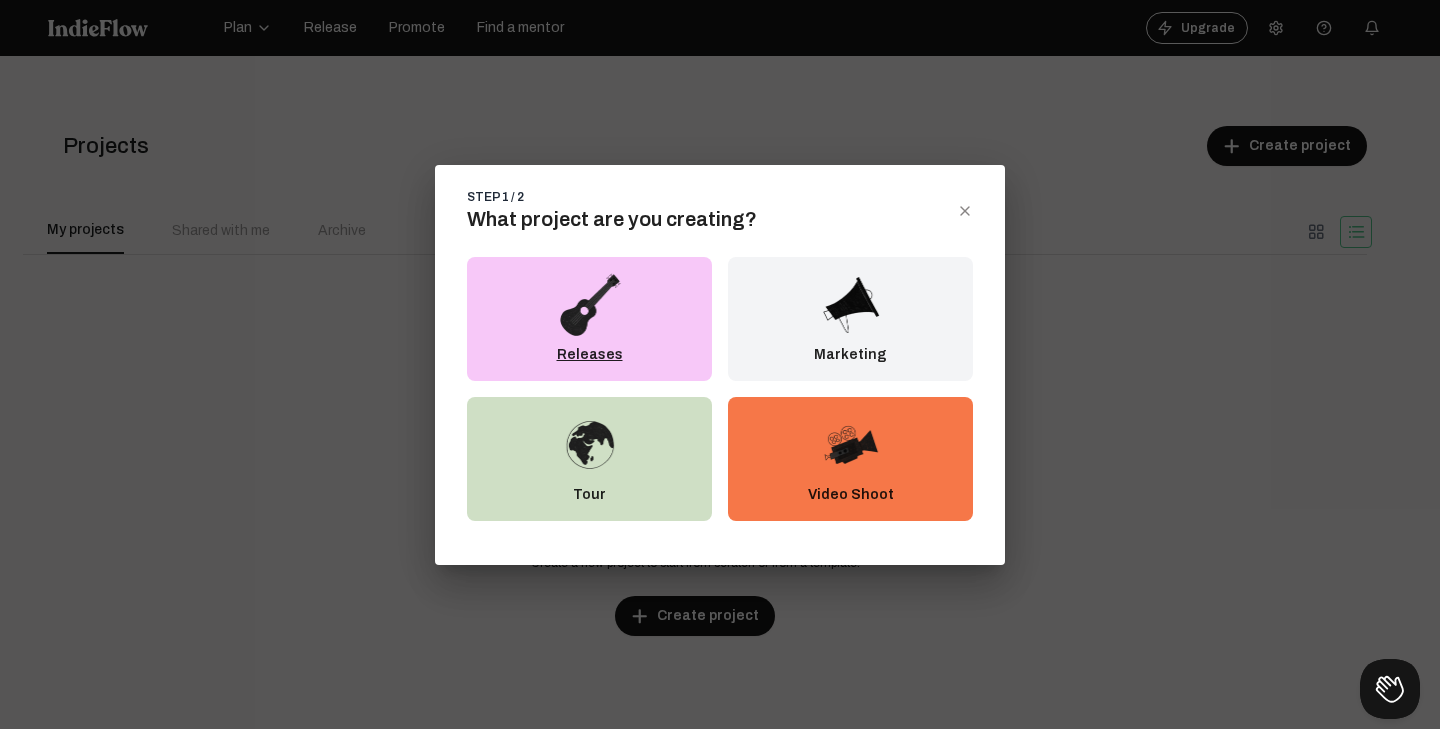 click on "Releases" at bounding box center [589, 319] 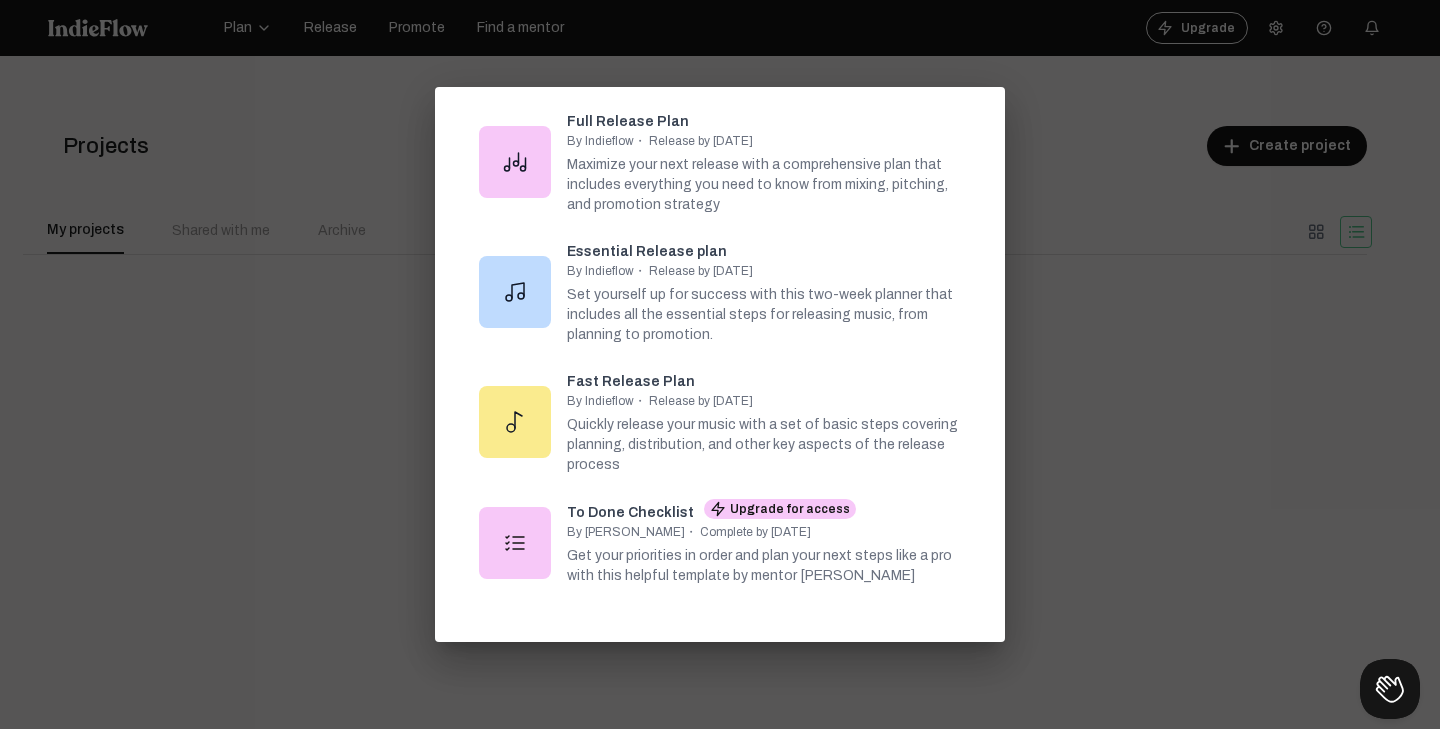 scroll, scrollTop: 178, scrollLeft: 0, axis: vertical 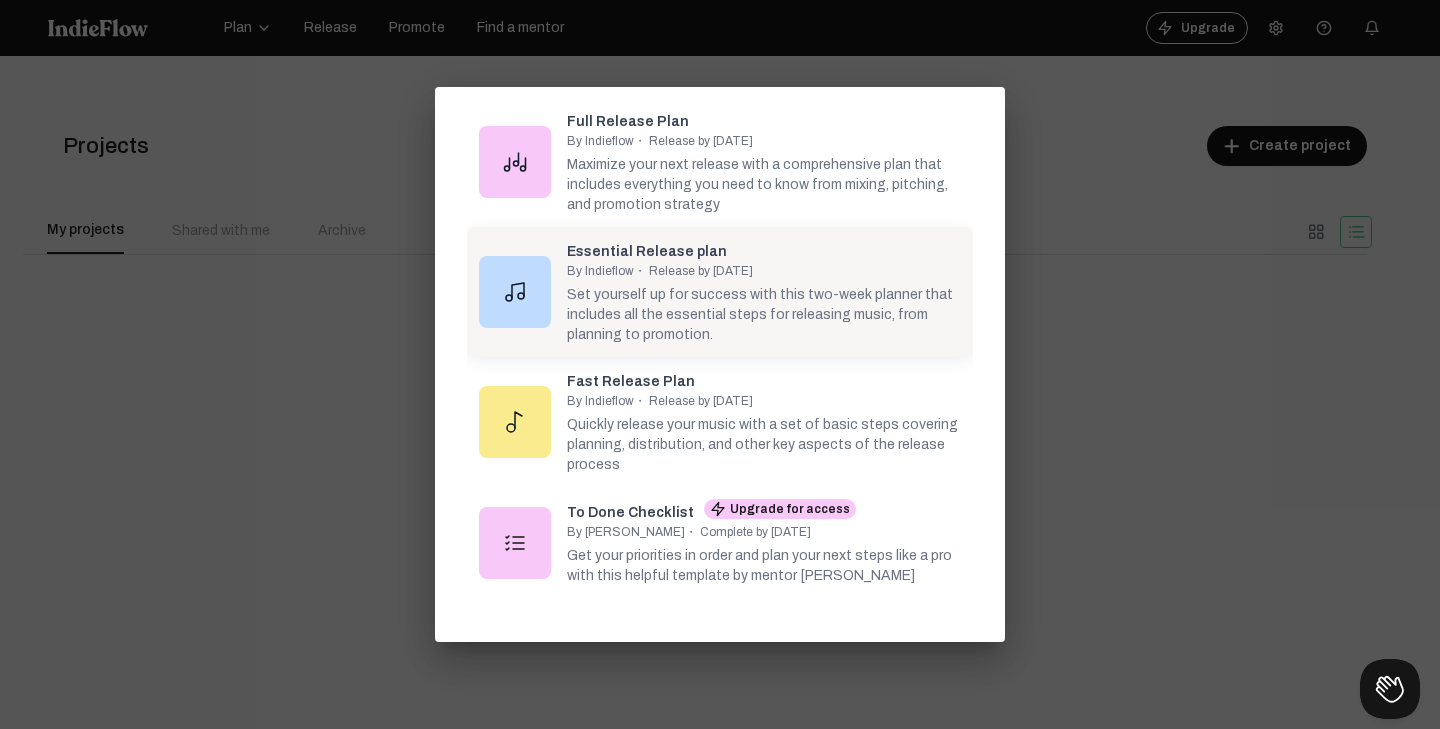 click on "Essential Release plan  By Indieflow   ・ Release by [DATE]  Set yourself up for success with this two-week planner that includes all the essential steps for releasing music, from planning to promotion." at bounding box center (756, 292) 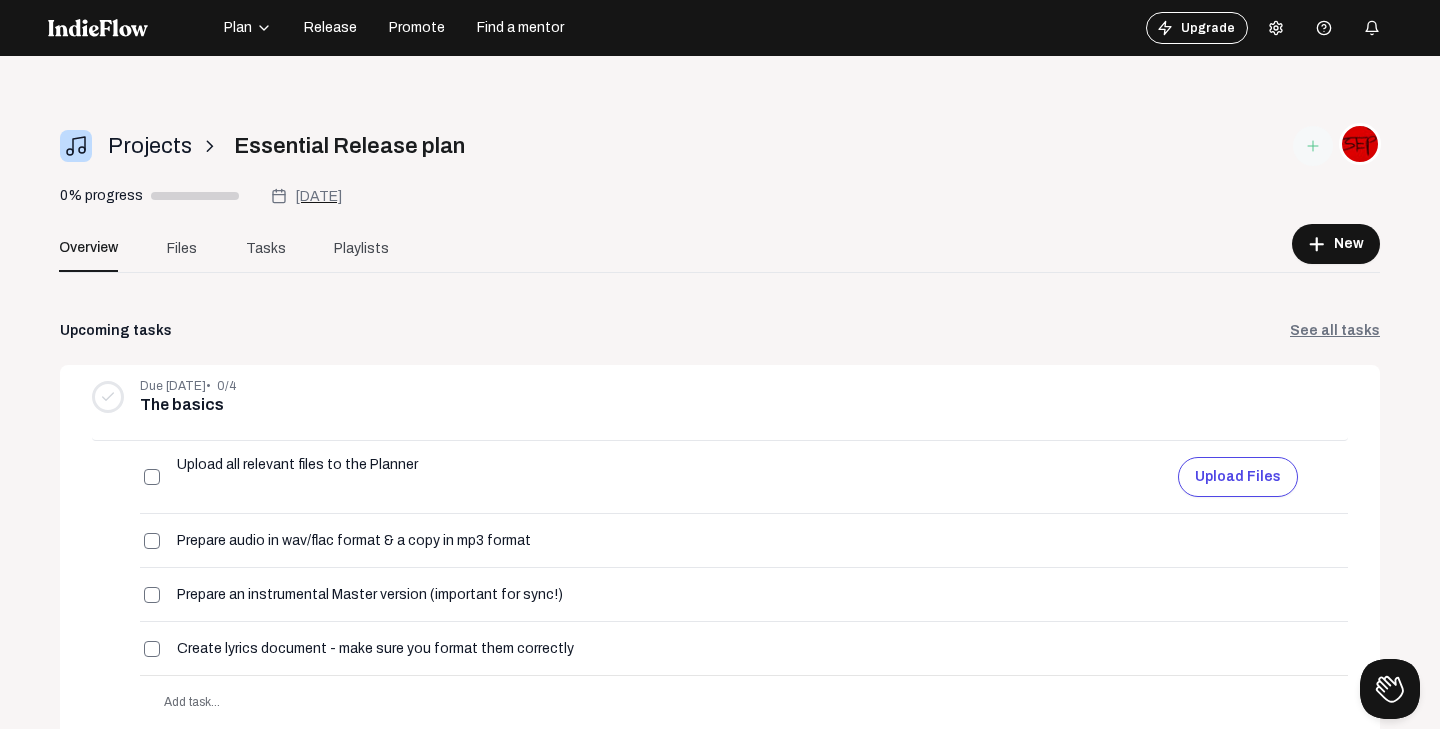 scroll, scrollTop: 0, scrollLeft: 0, axis: both 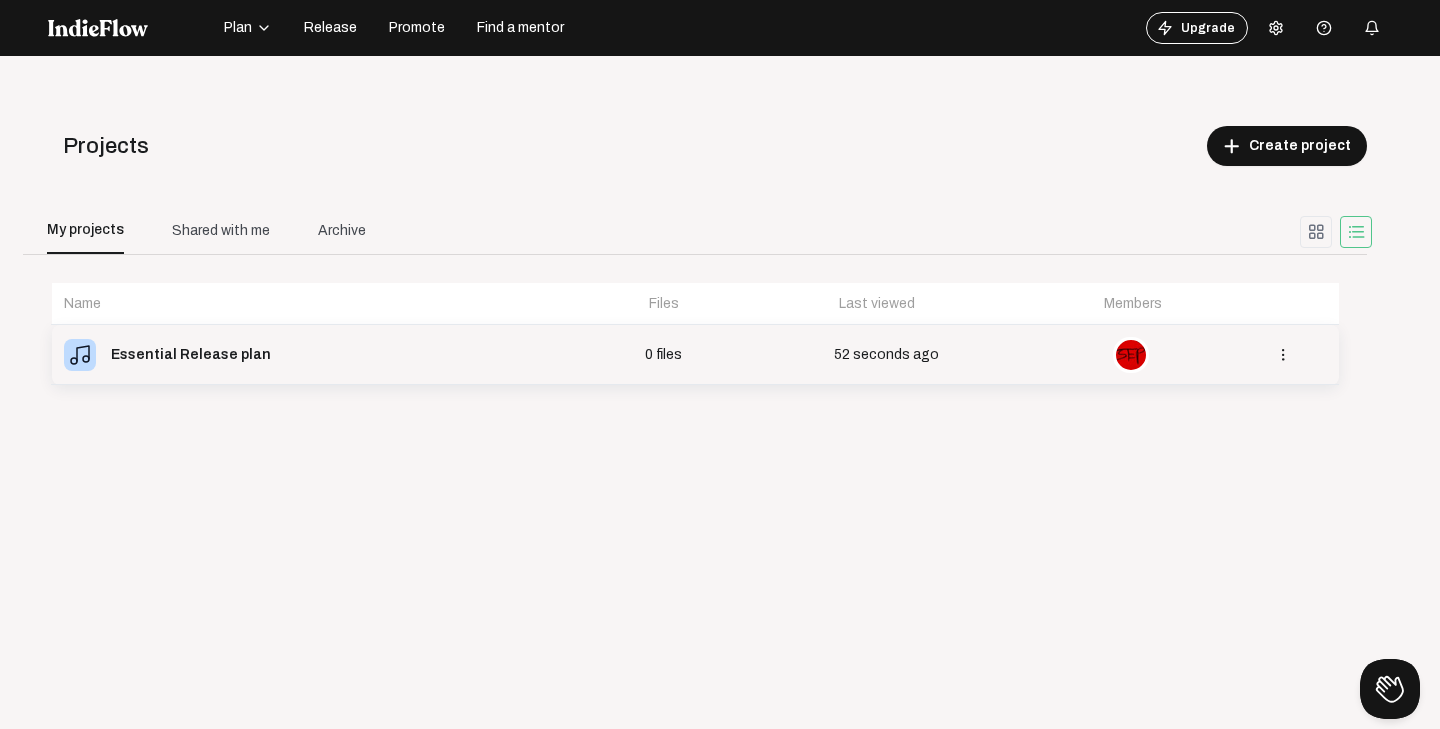click on "52 seconds ago" at bounding box center [886, 355] 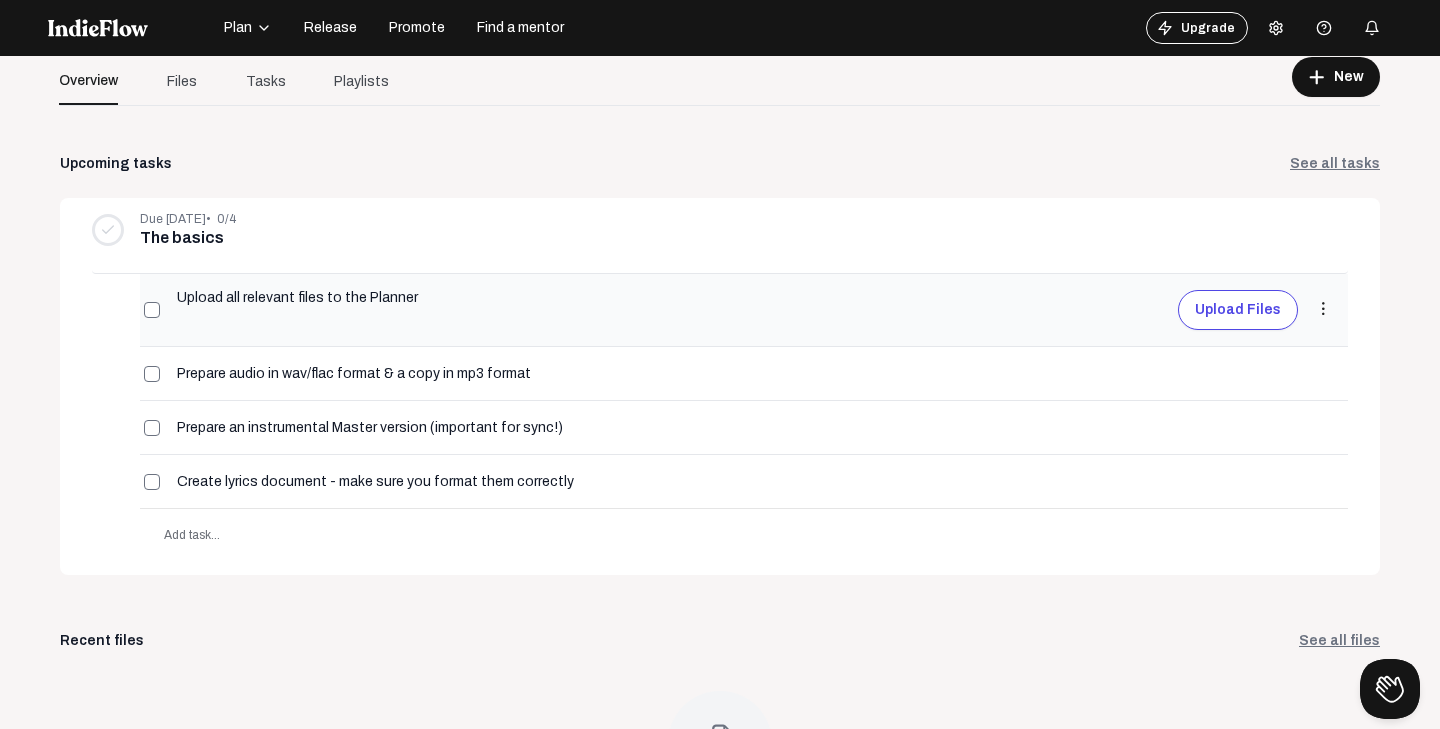 scroll, scrollTop: 168, scrollLeft: 0, axis: vertical 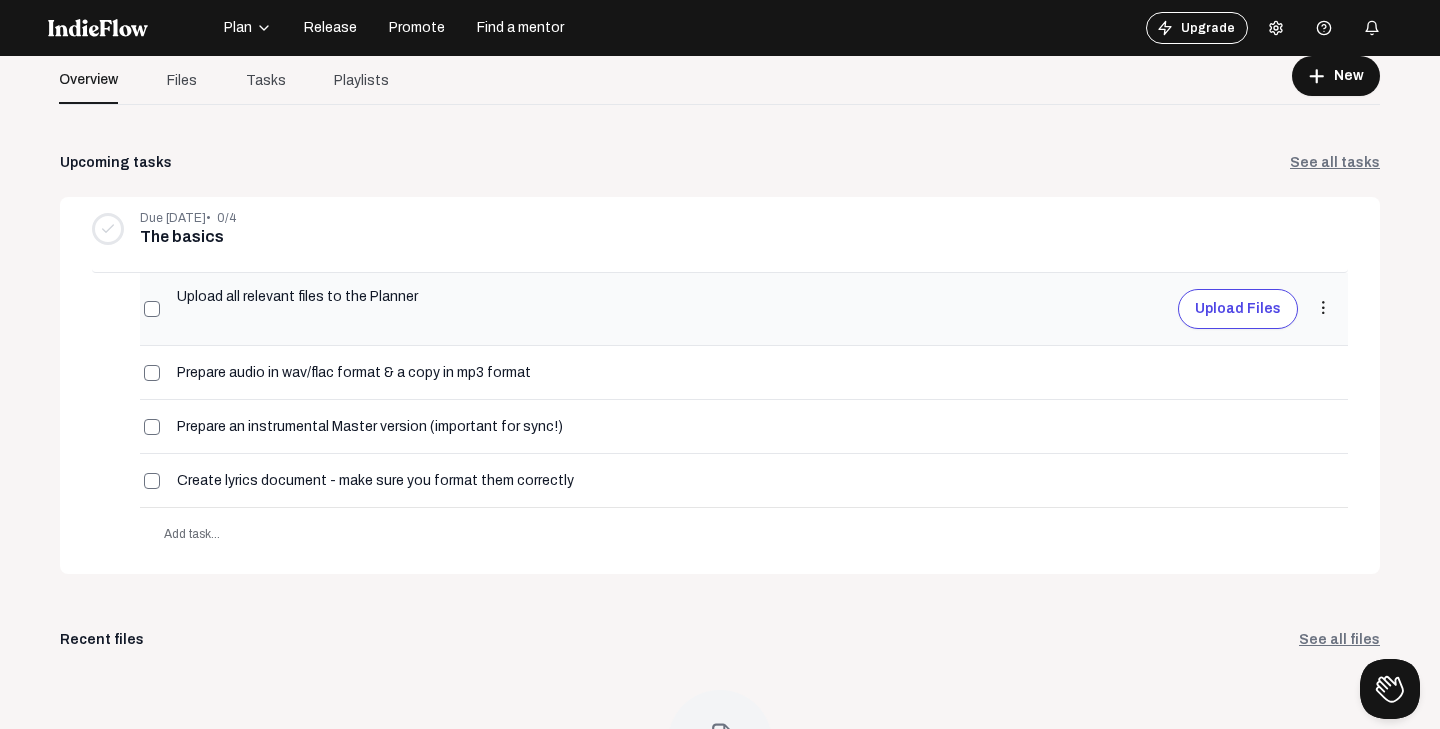 click on "Upload files" at bounding box center [1238, 309] 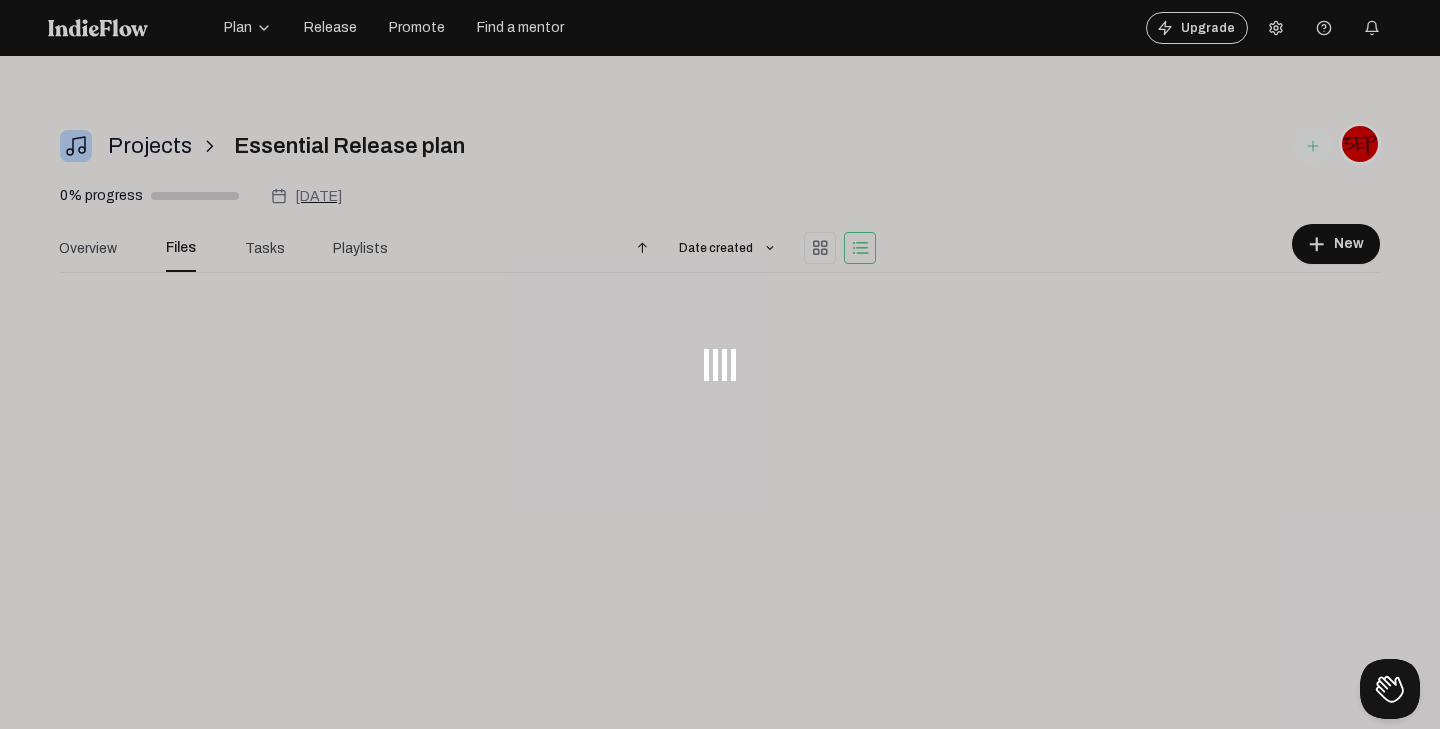 scroll, scrollTop: 0, scrollLeft: 0, axis: both 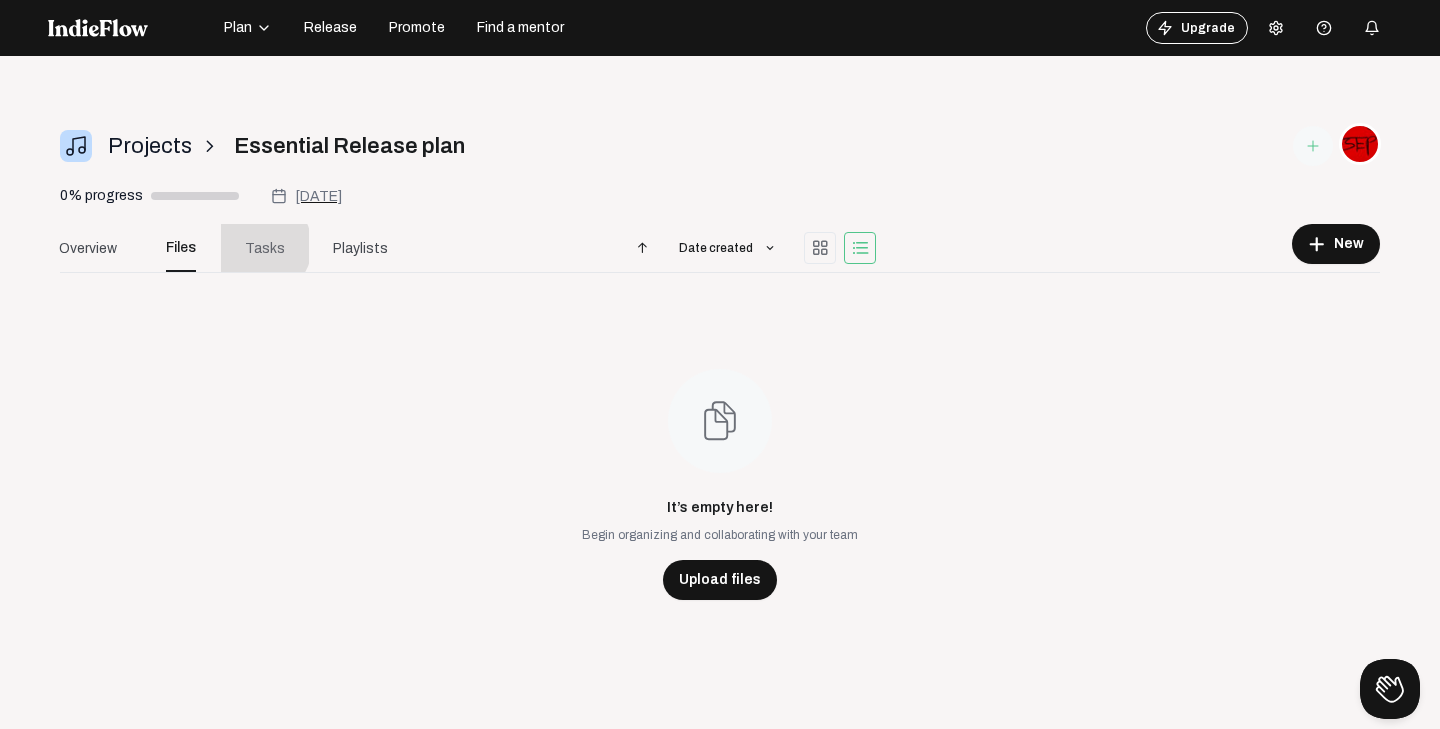click on "Tasks" at bounding box center (265, 248) 